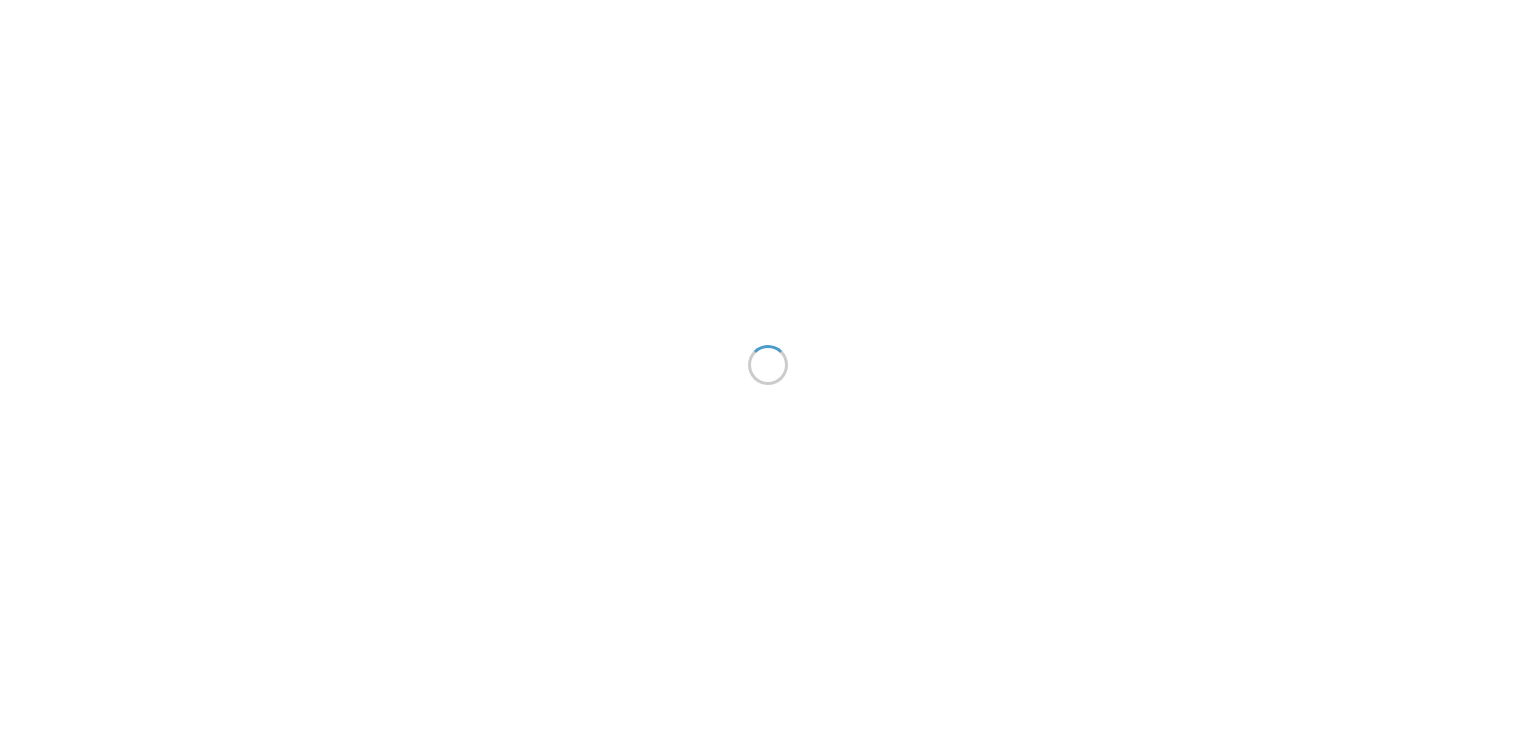 scroll, scrollTop: 0, scrollLeft: 0, axis: both 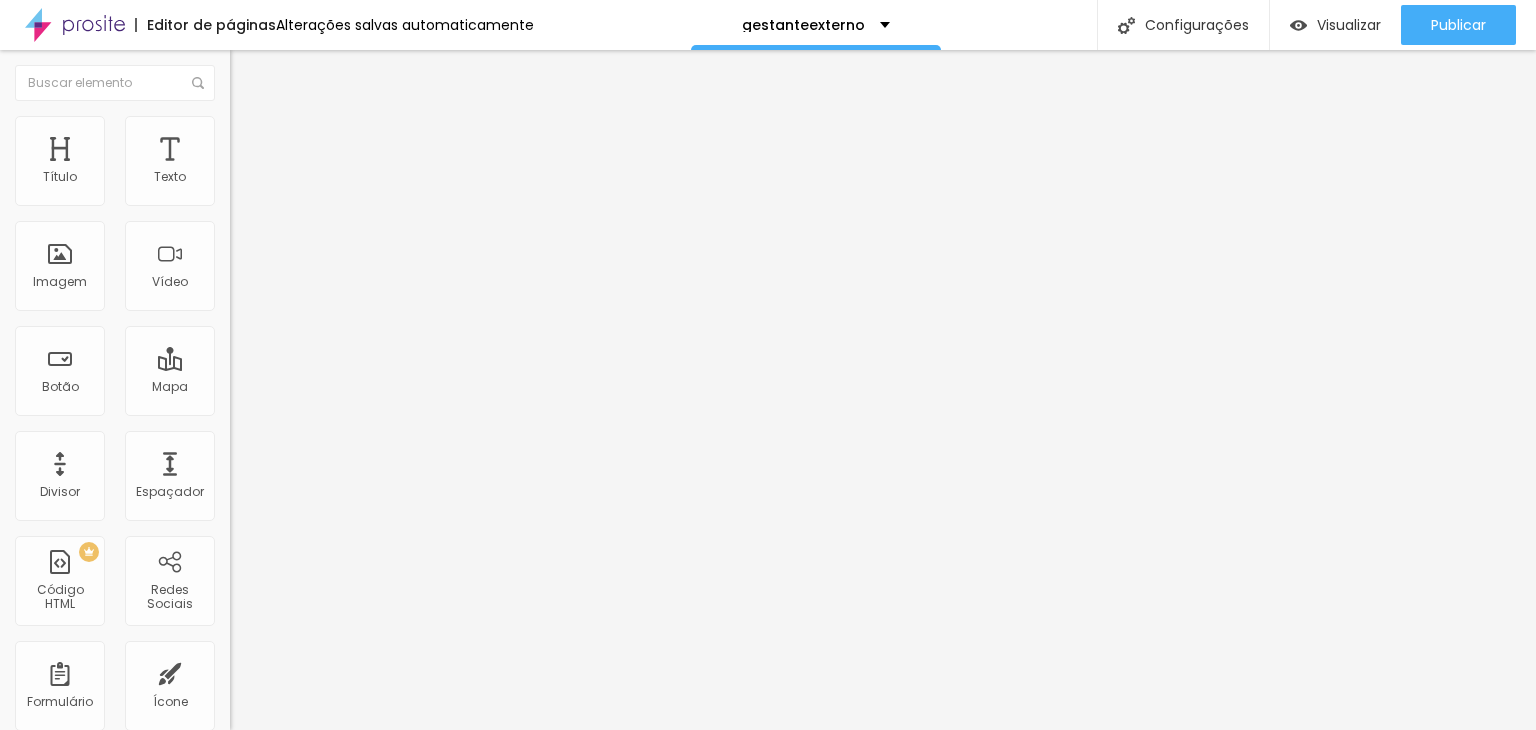click on "Trocar imagem" at bounding box center (284, 163) 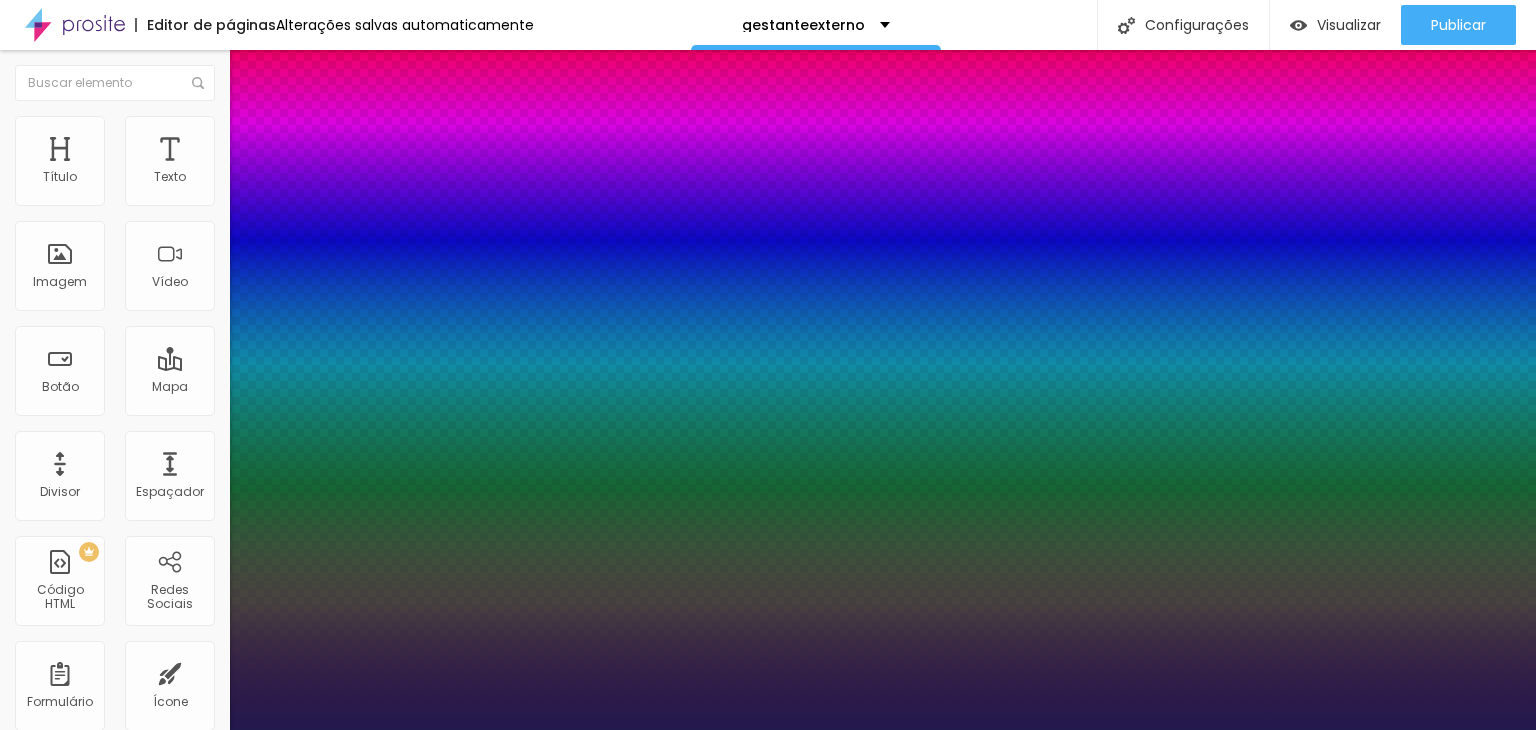 type on "1" 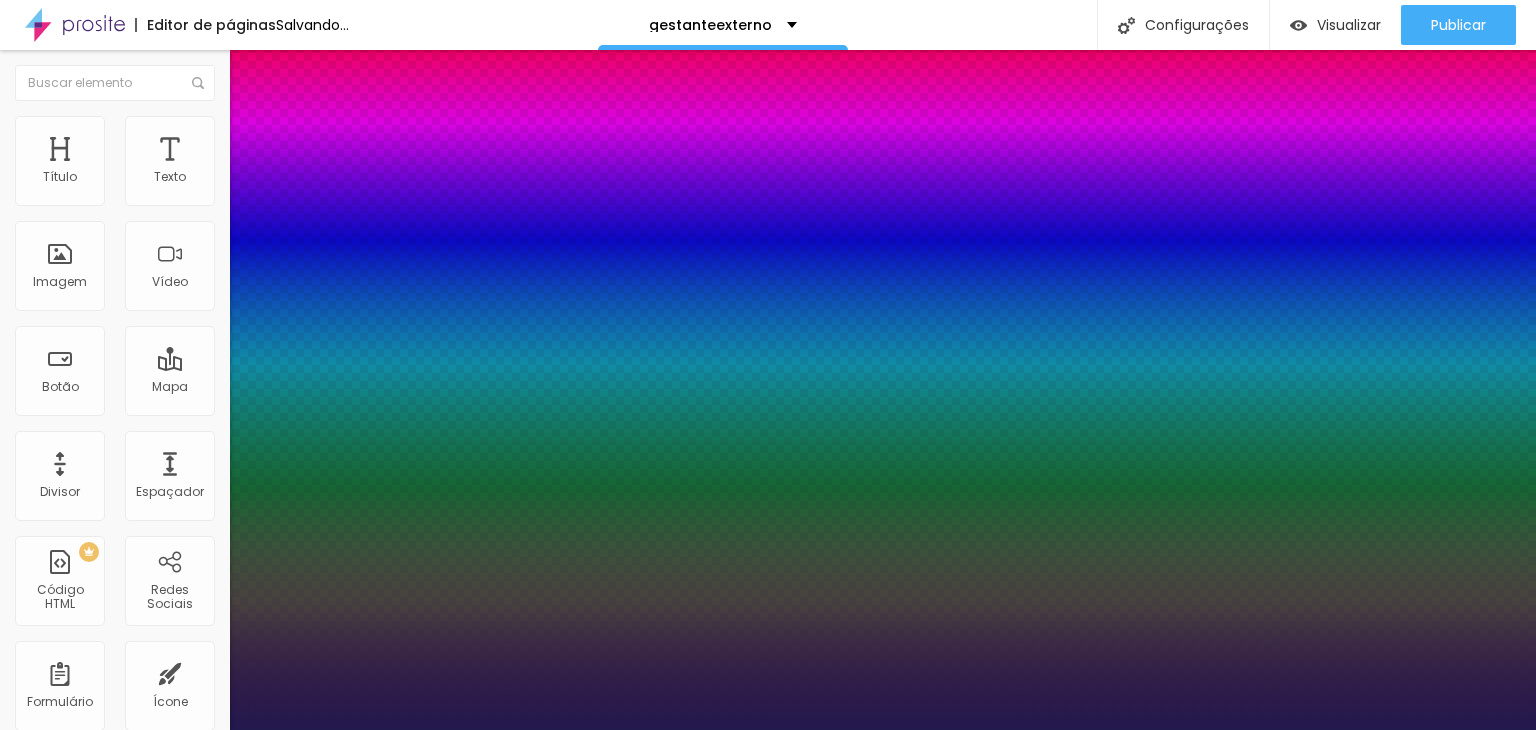 type on "20" 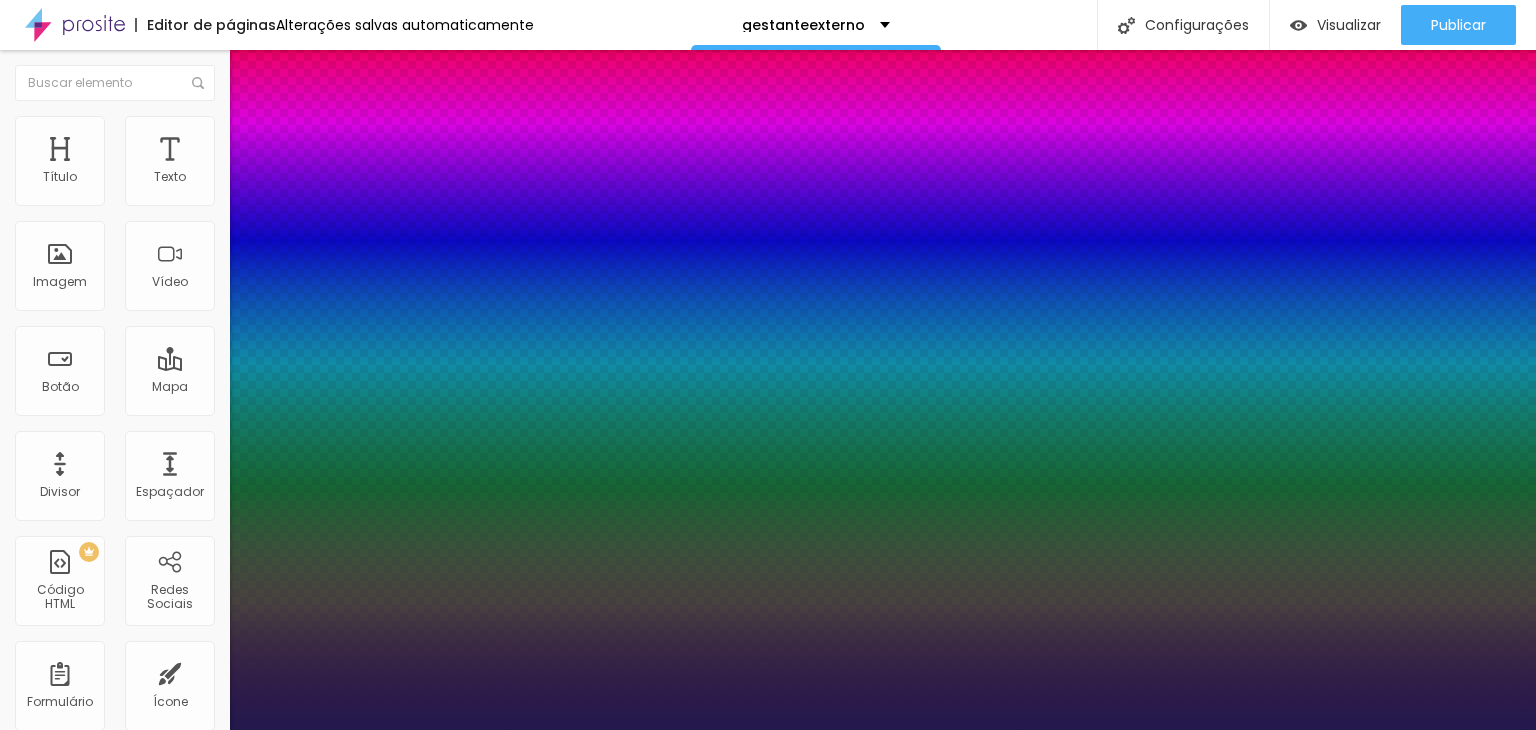 type on "20" 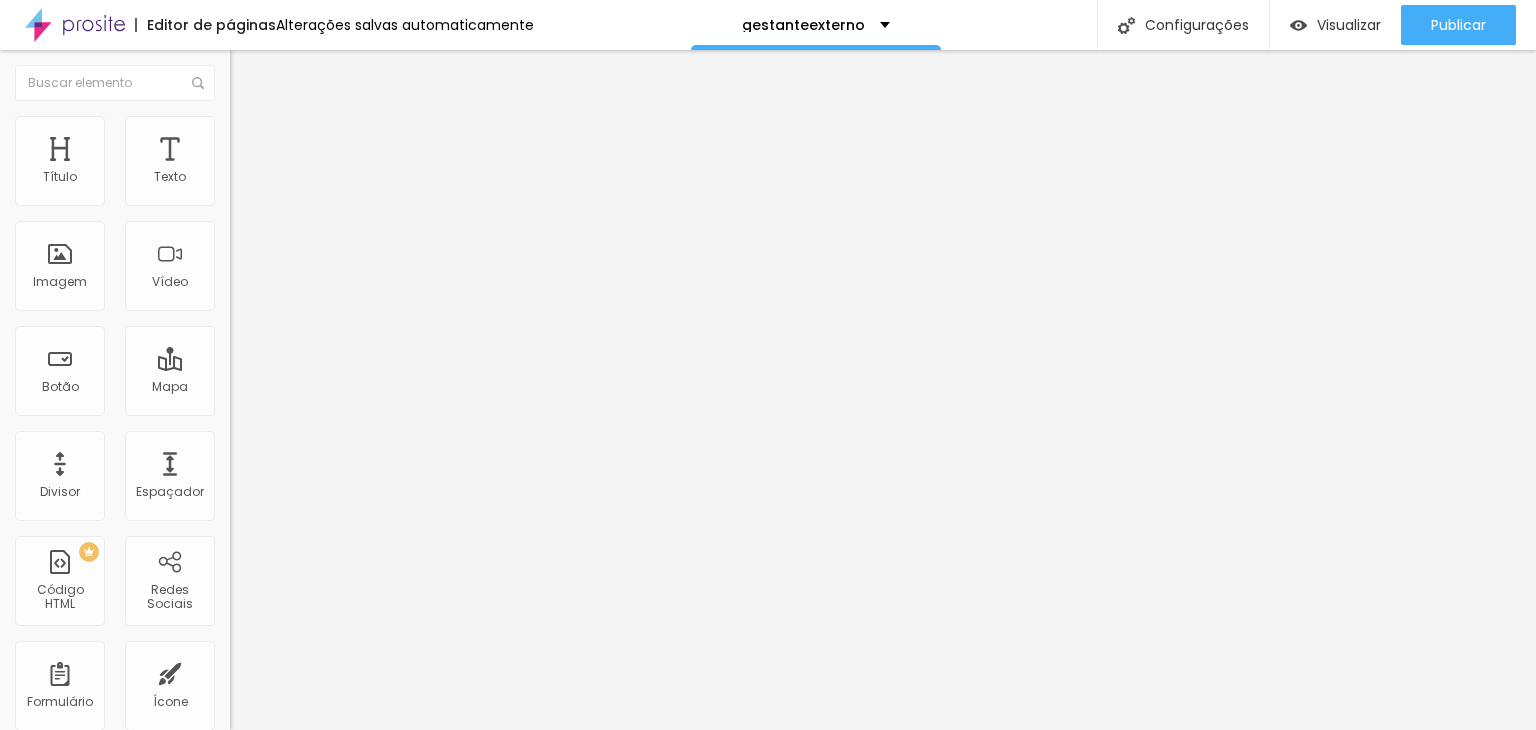 click 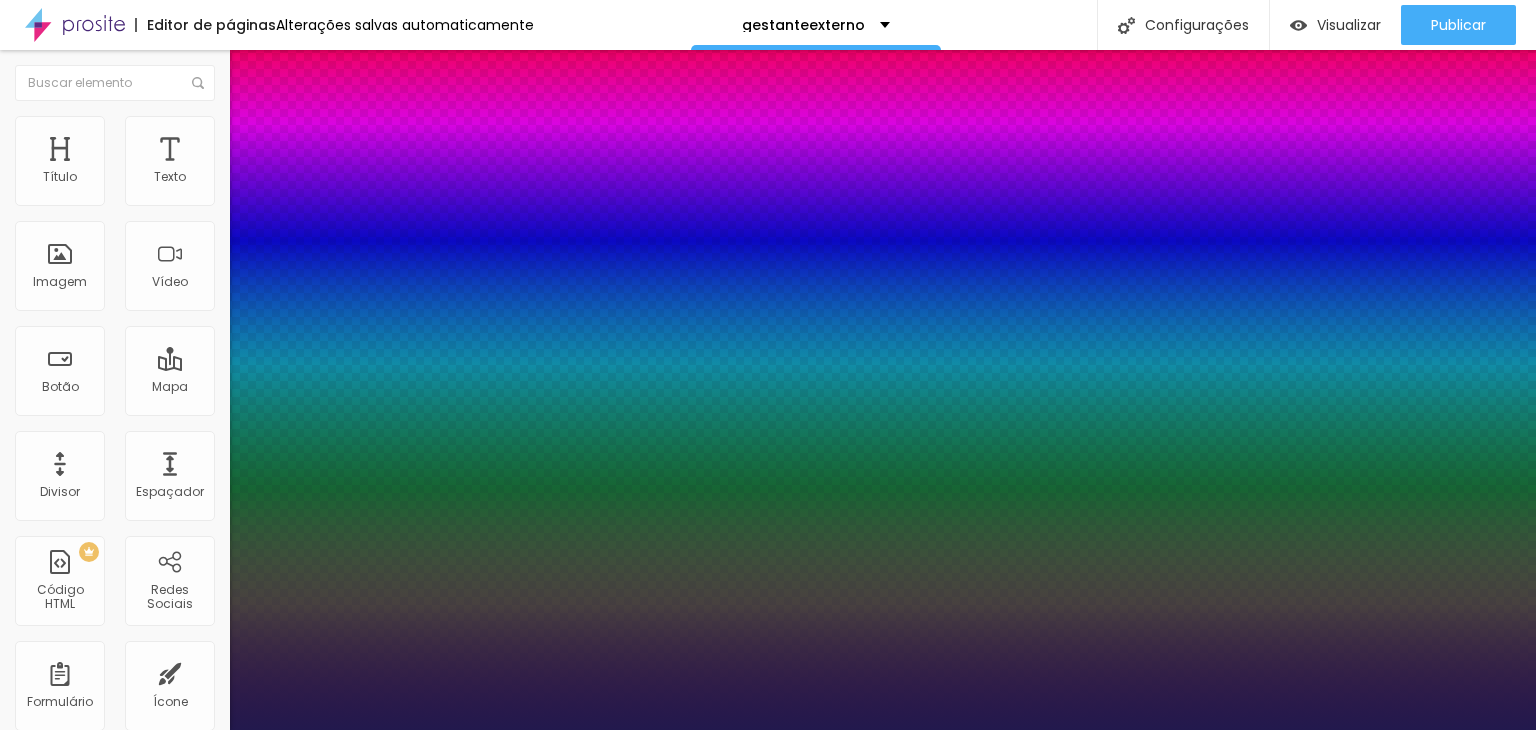 type on "1" 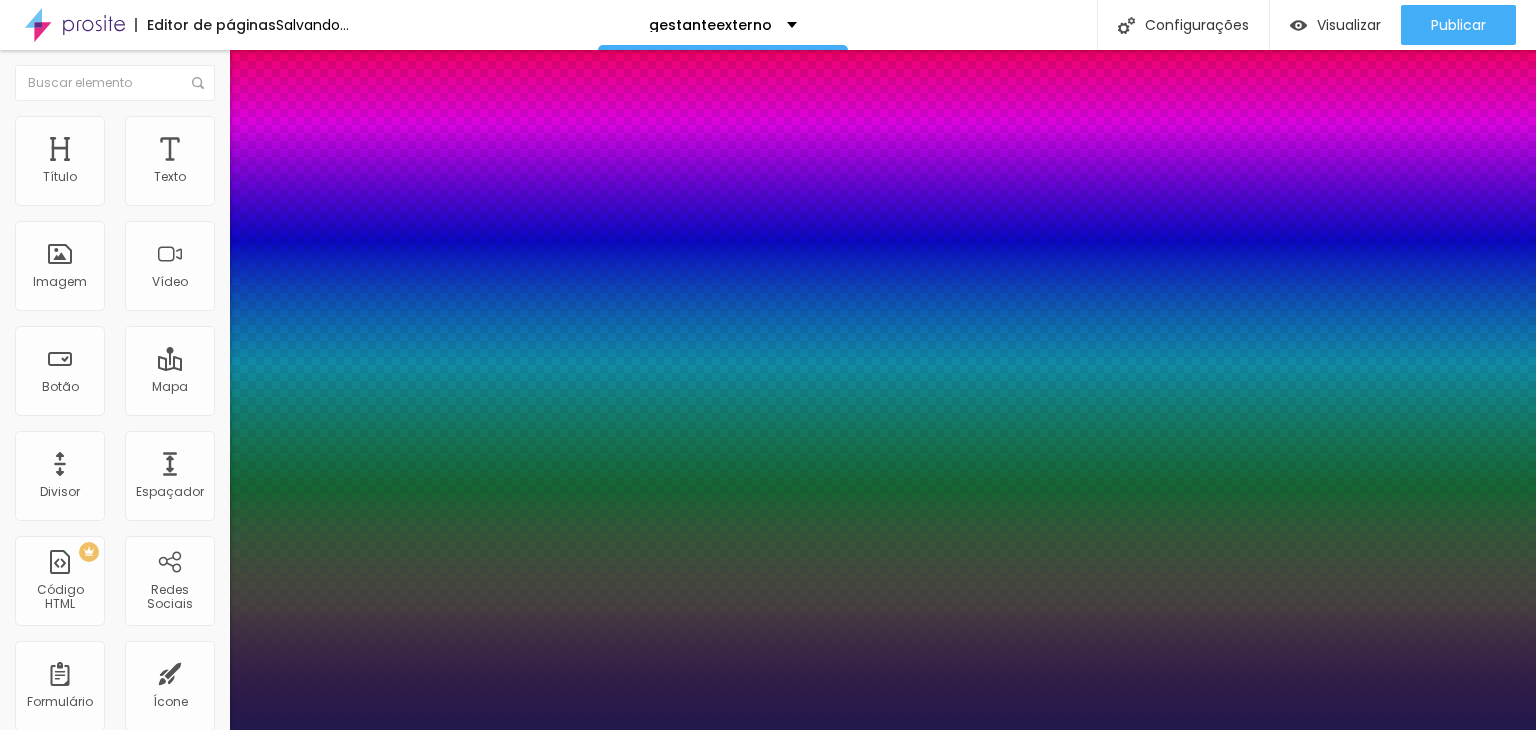 type on "18" 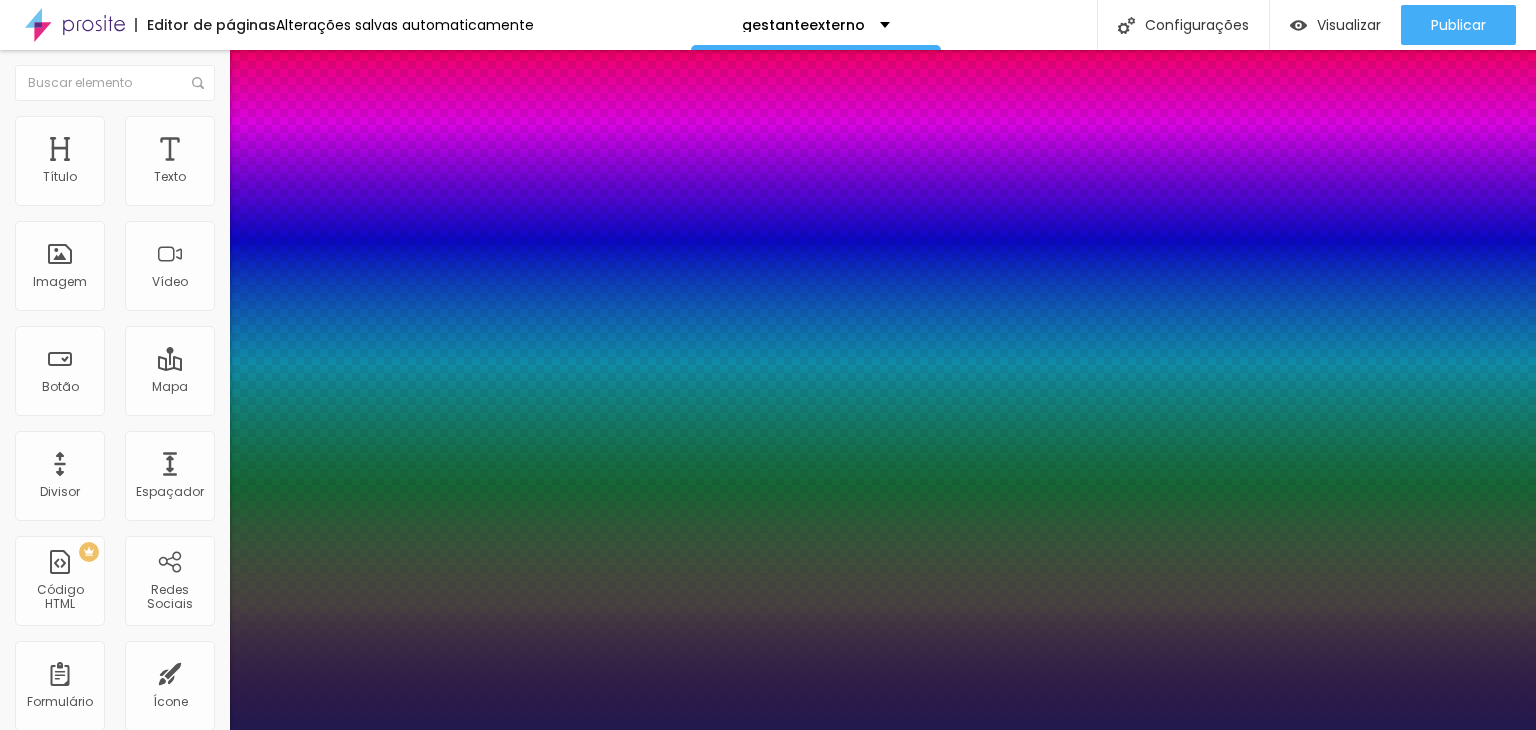 type on "18" 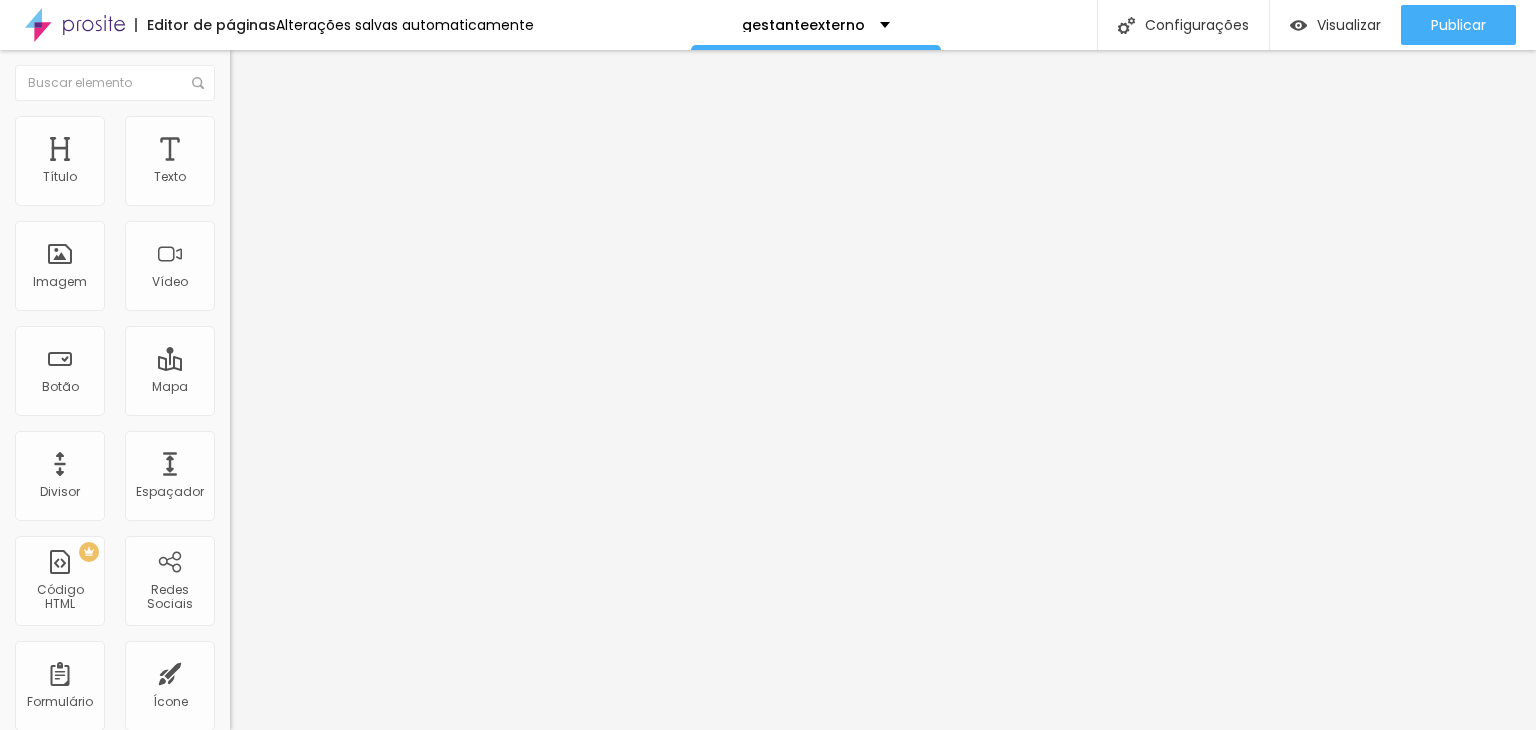 click 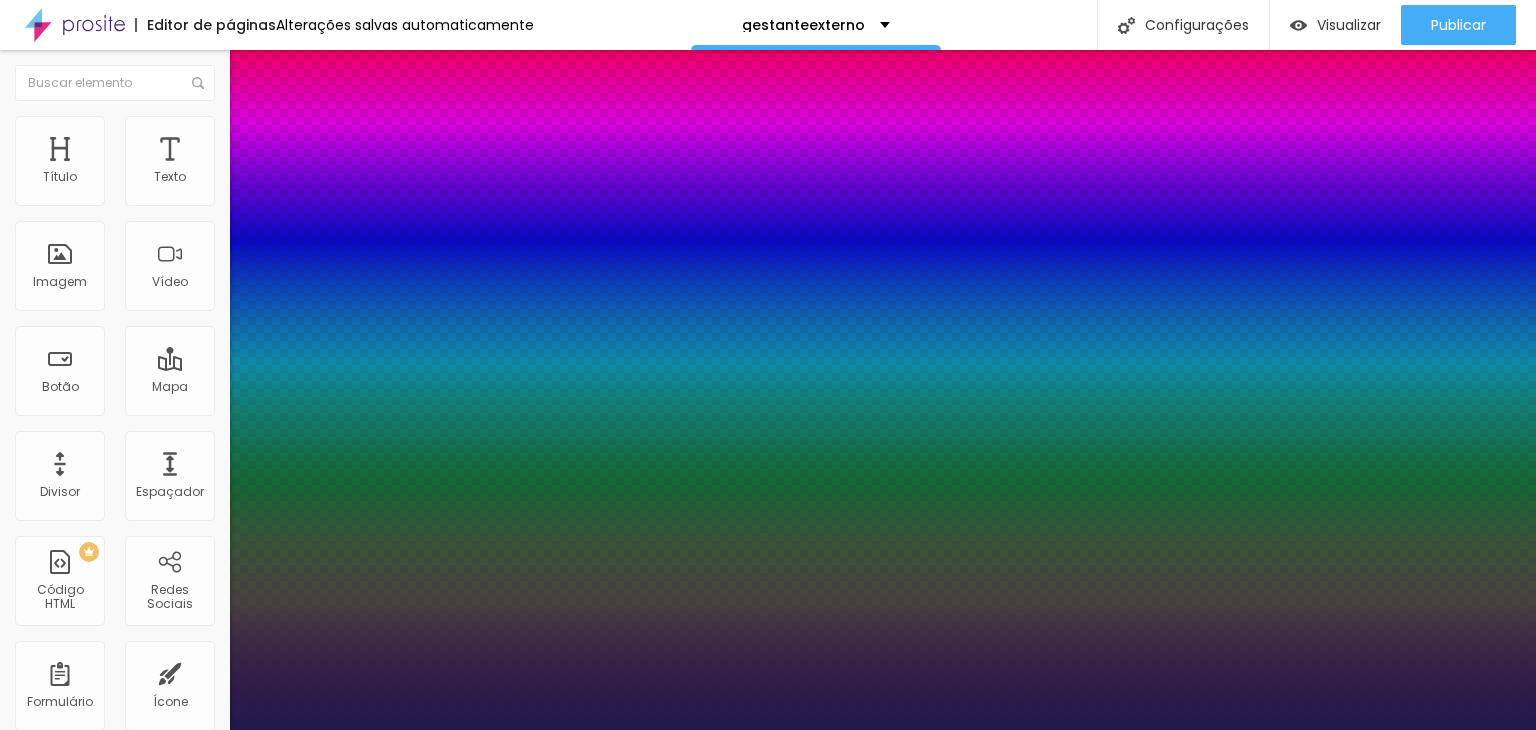 type on "1" 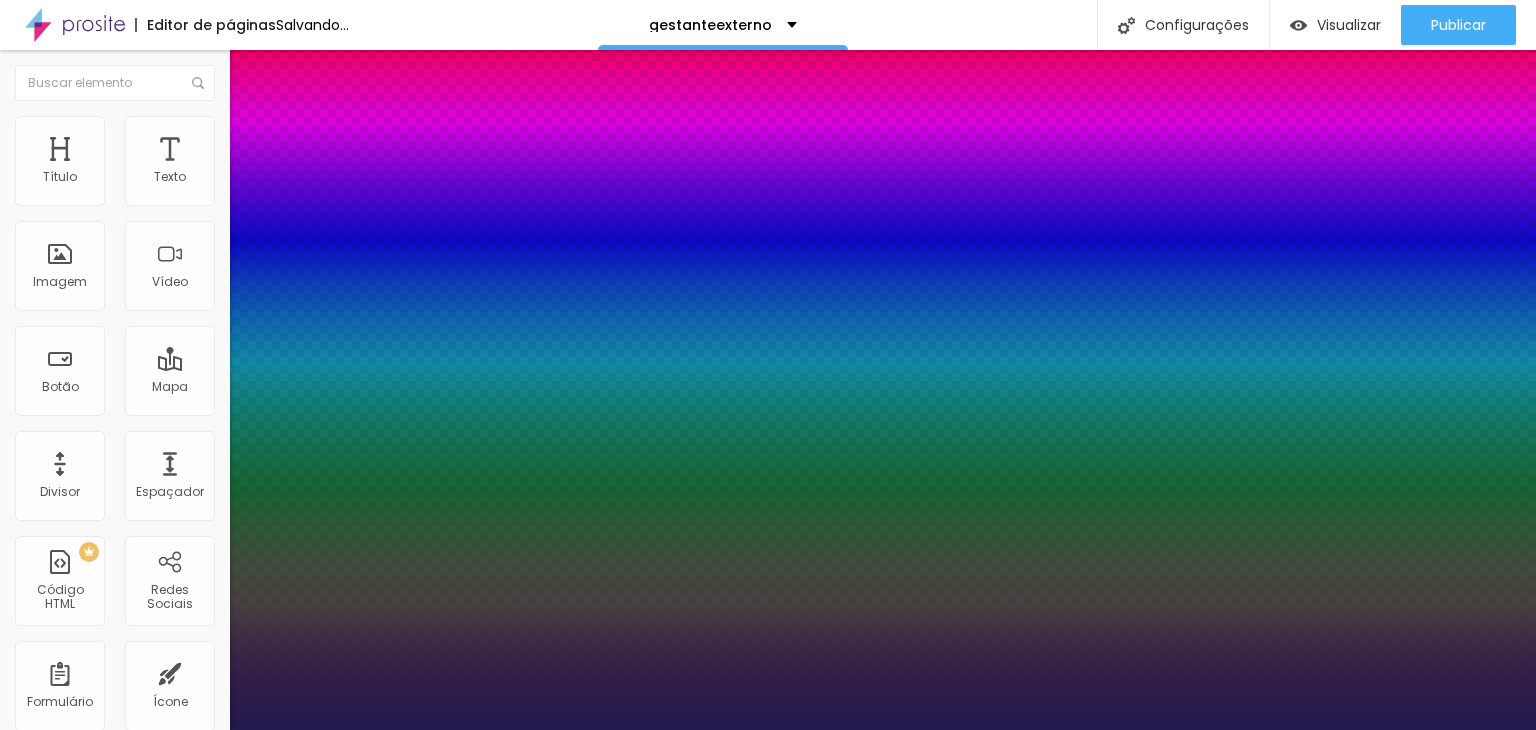 click at bounding box center (768, 730) 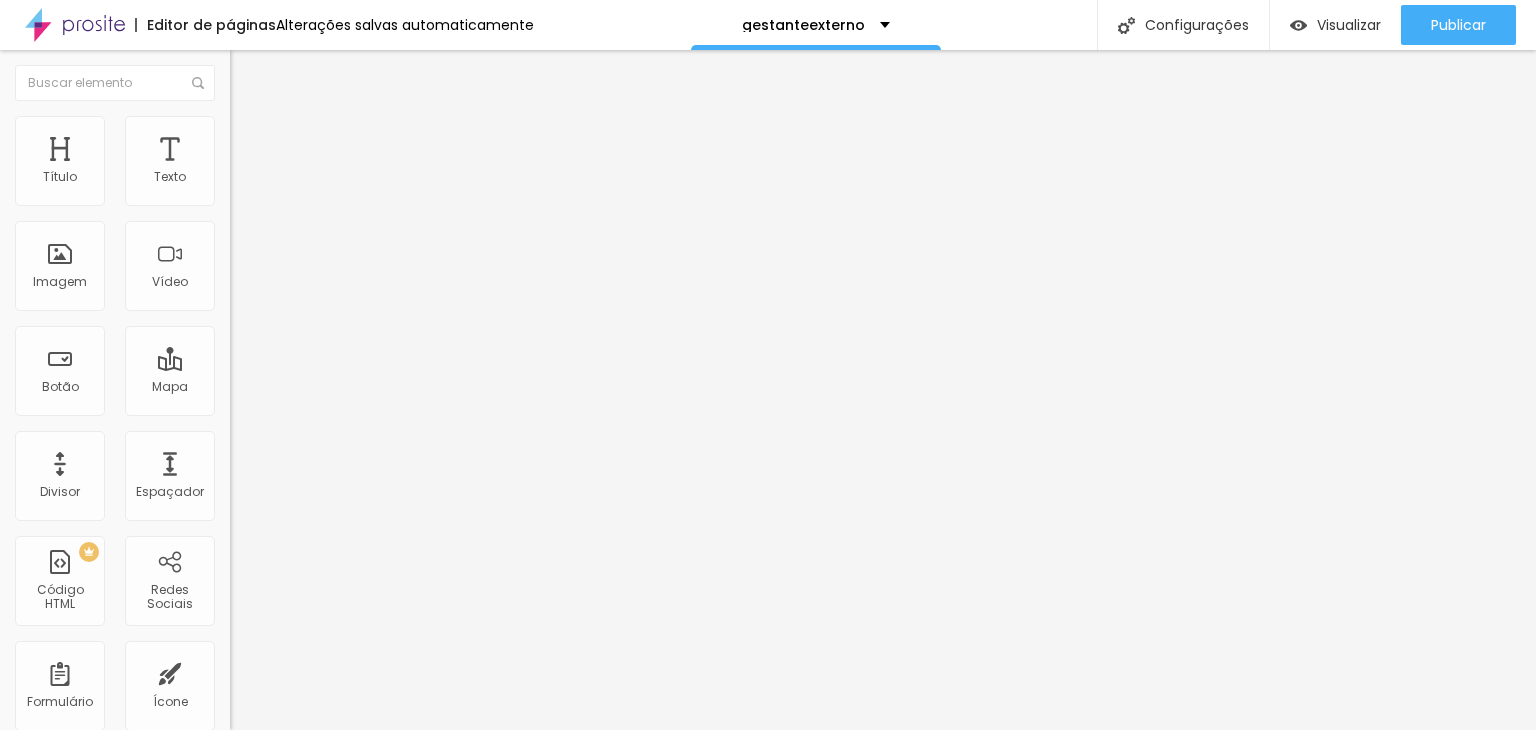 click 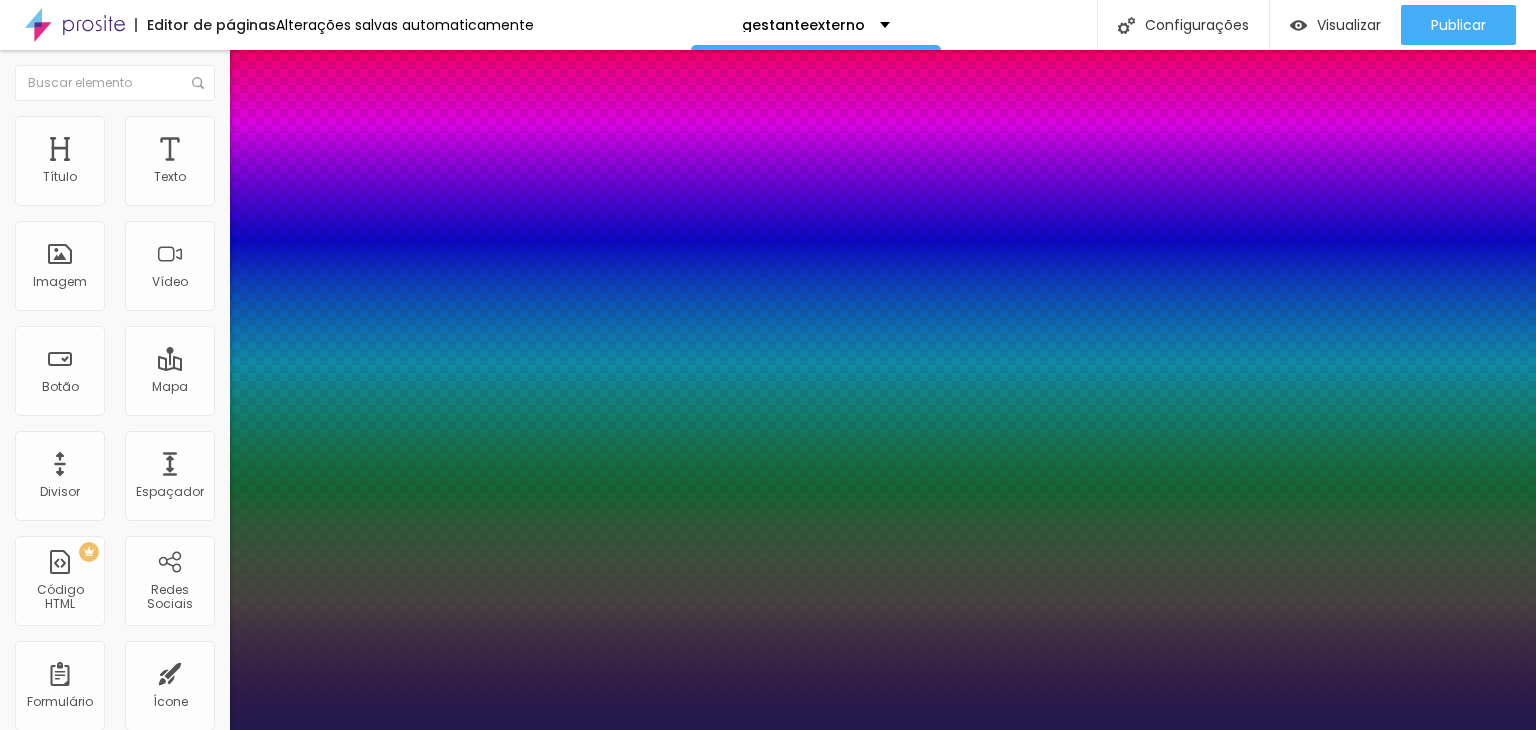 type on "8" 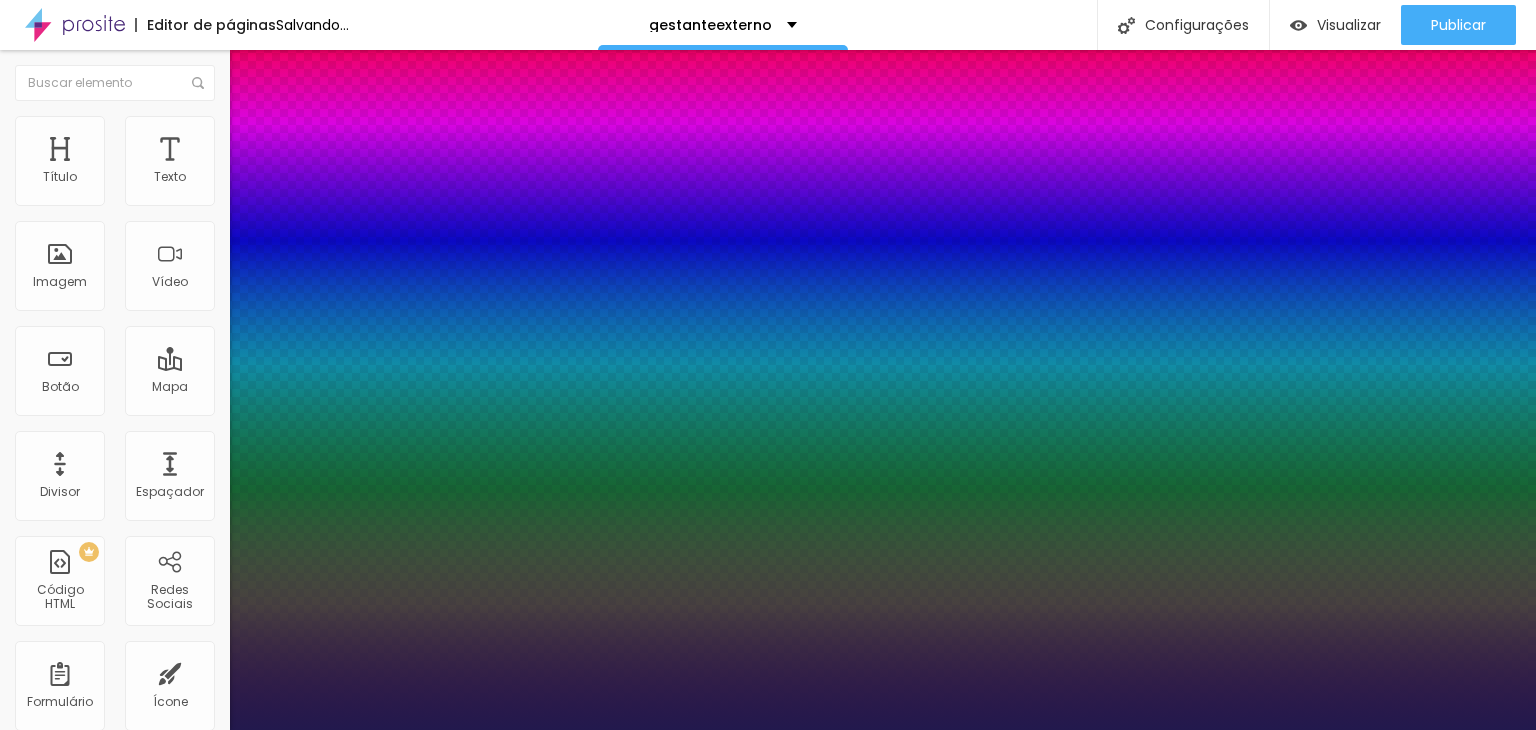 type on "20" 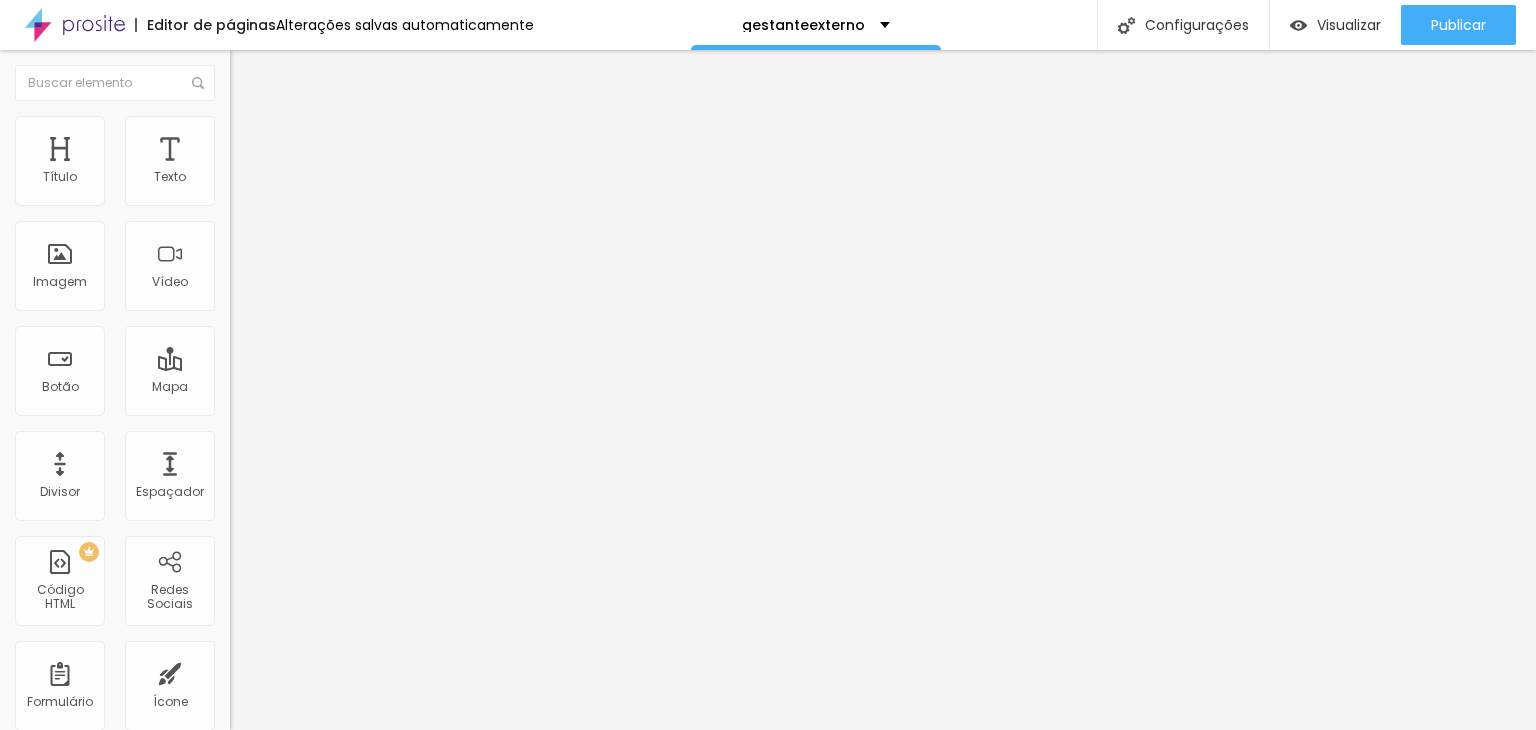 click at bounding box center (244, 181) 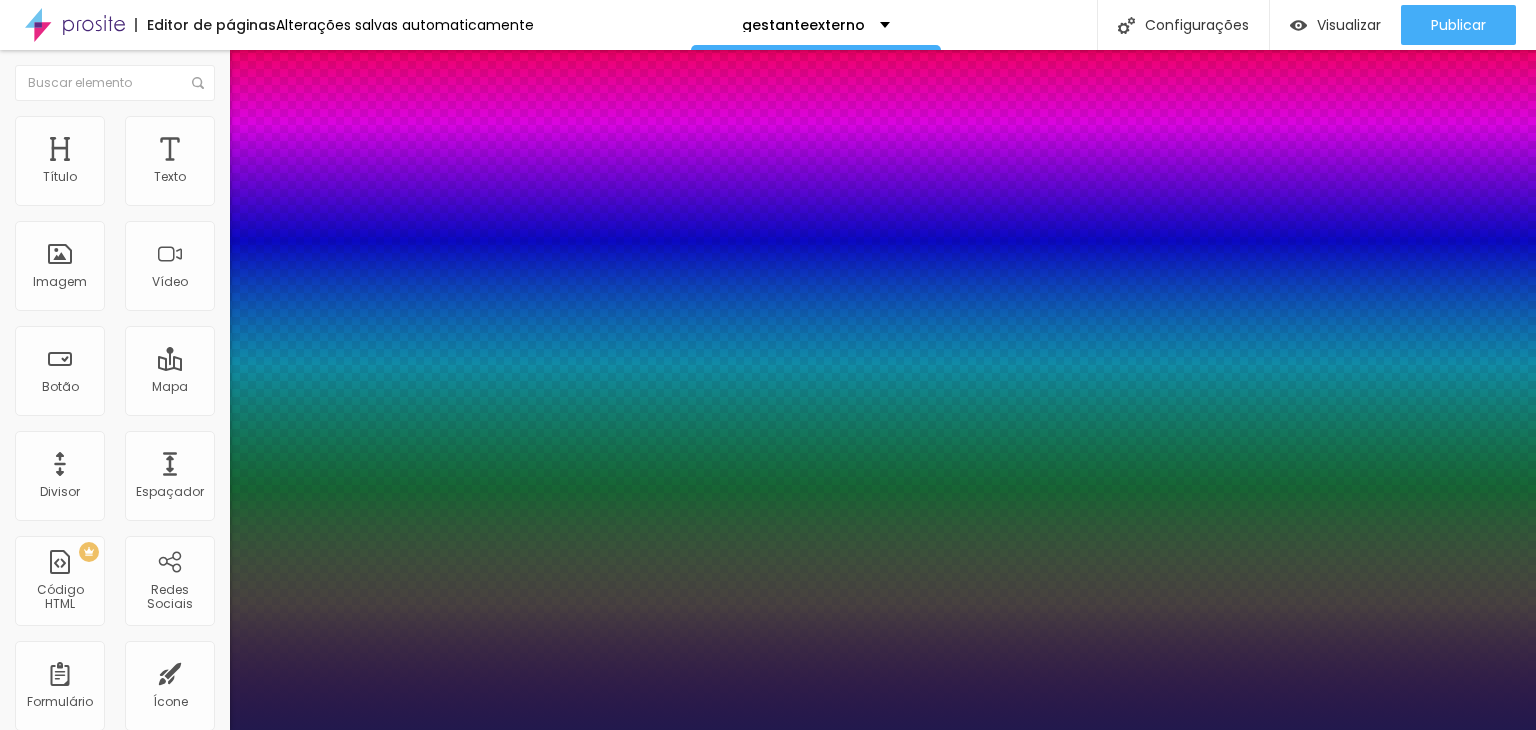 type on "1" 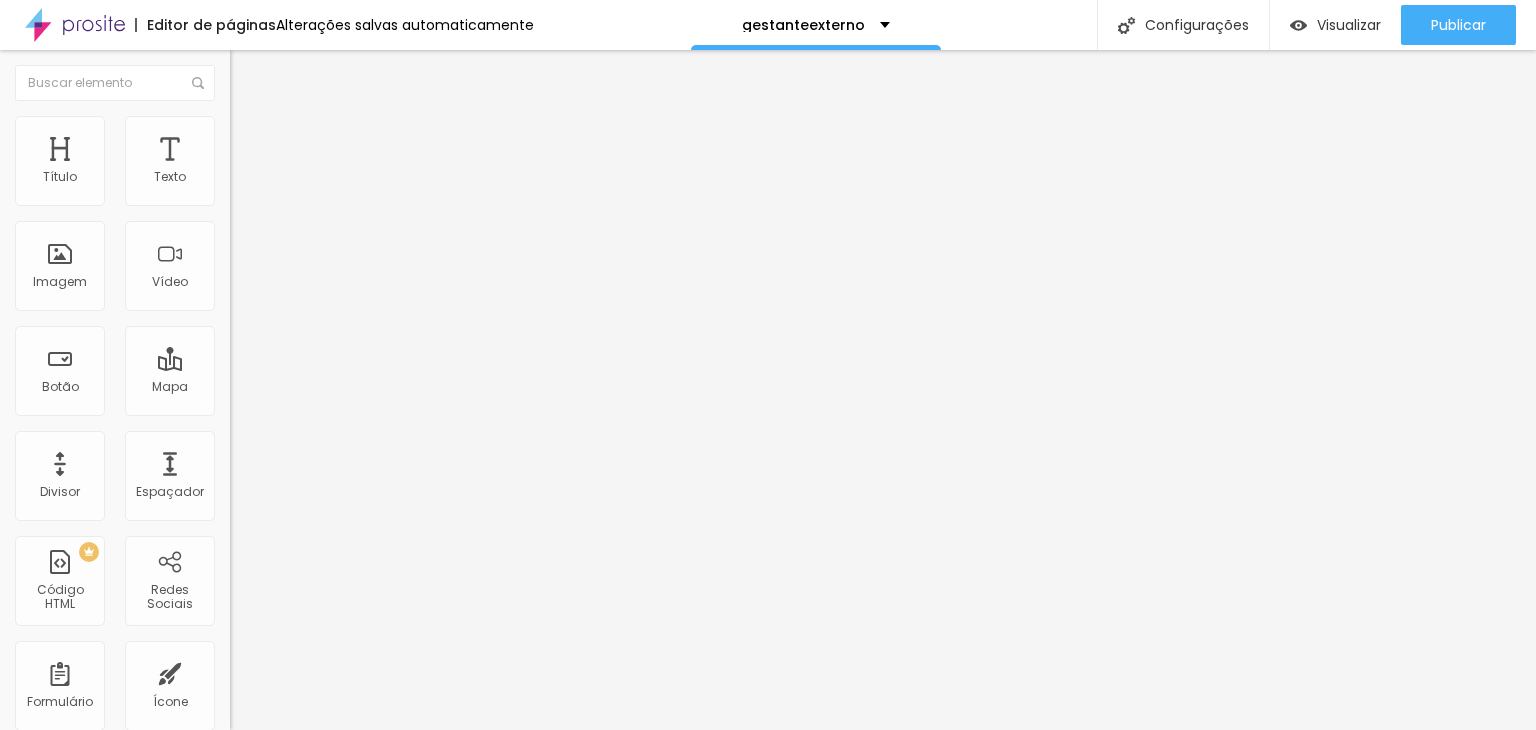 click 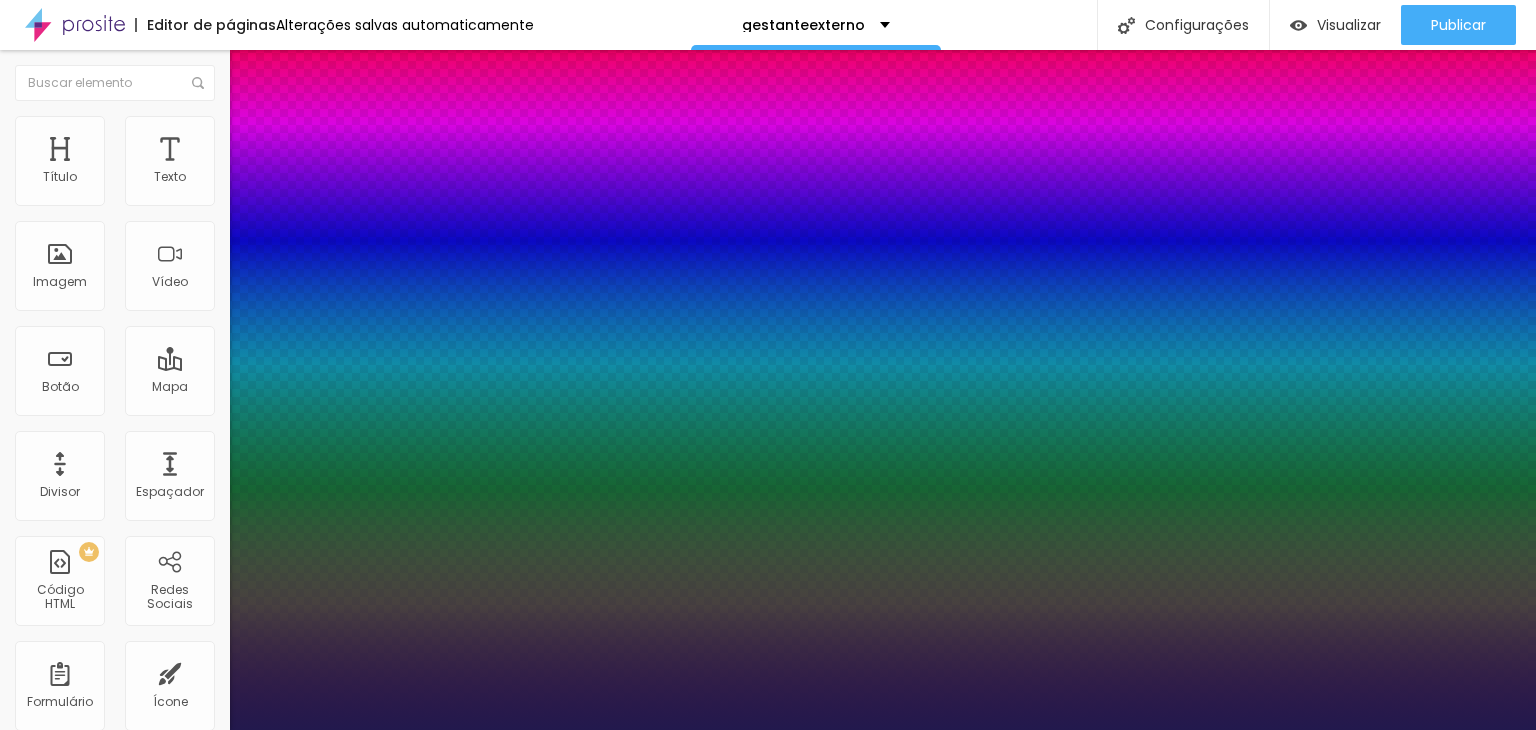 type on "1" 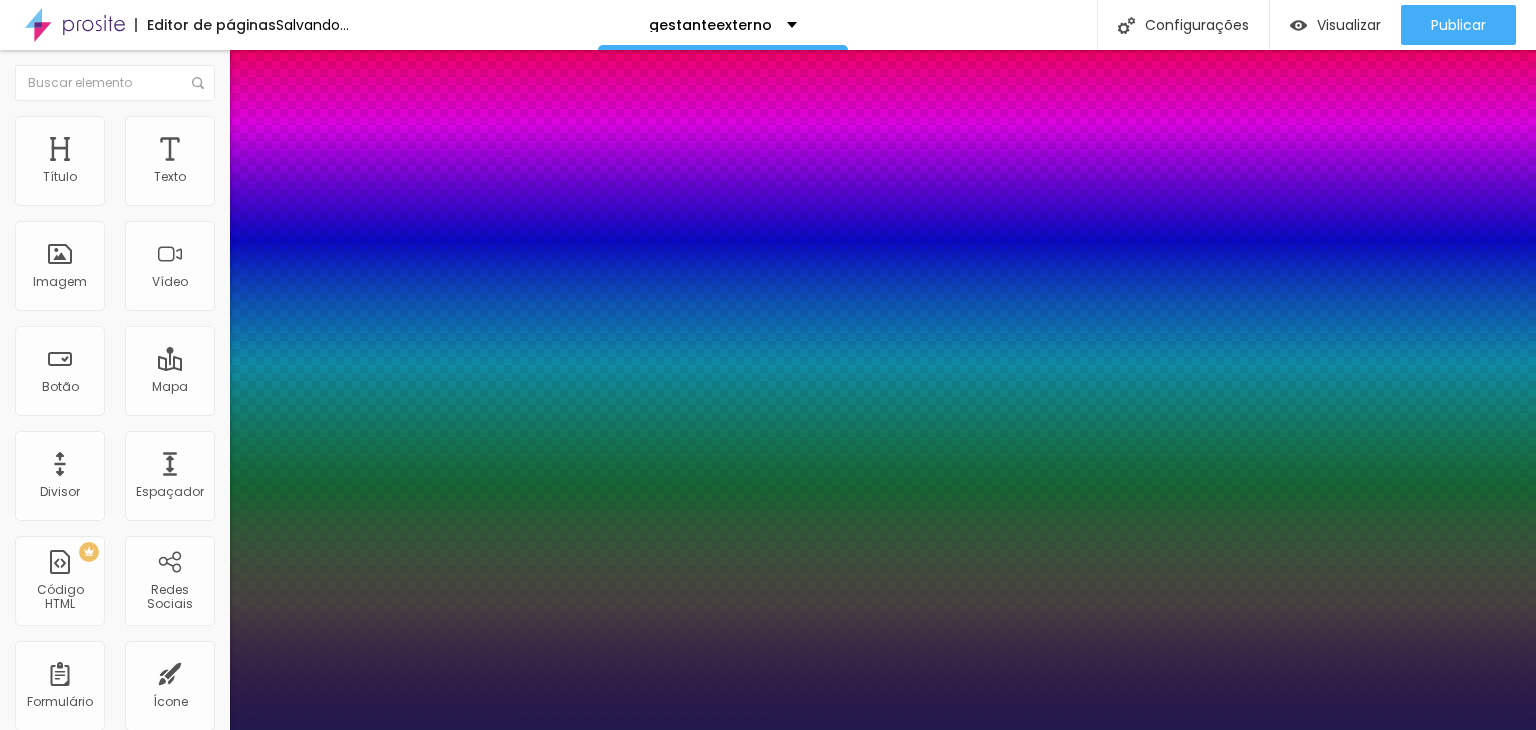 drag, startPoint x: 446, startPoint y: 340, endPoint x: 476, endPoint y: 337, distance: 30.149628 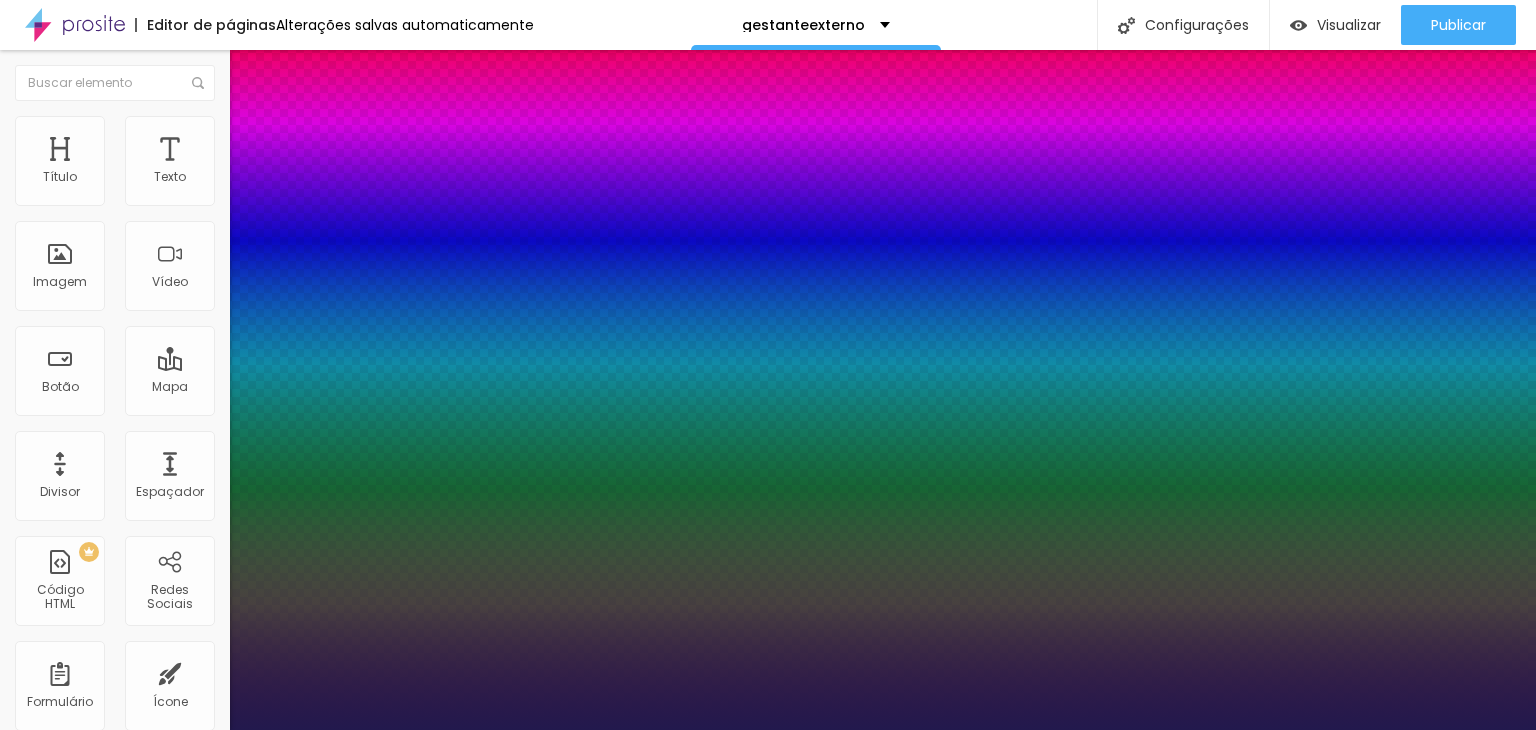 type on "25" 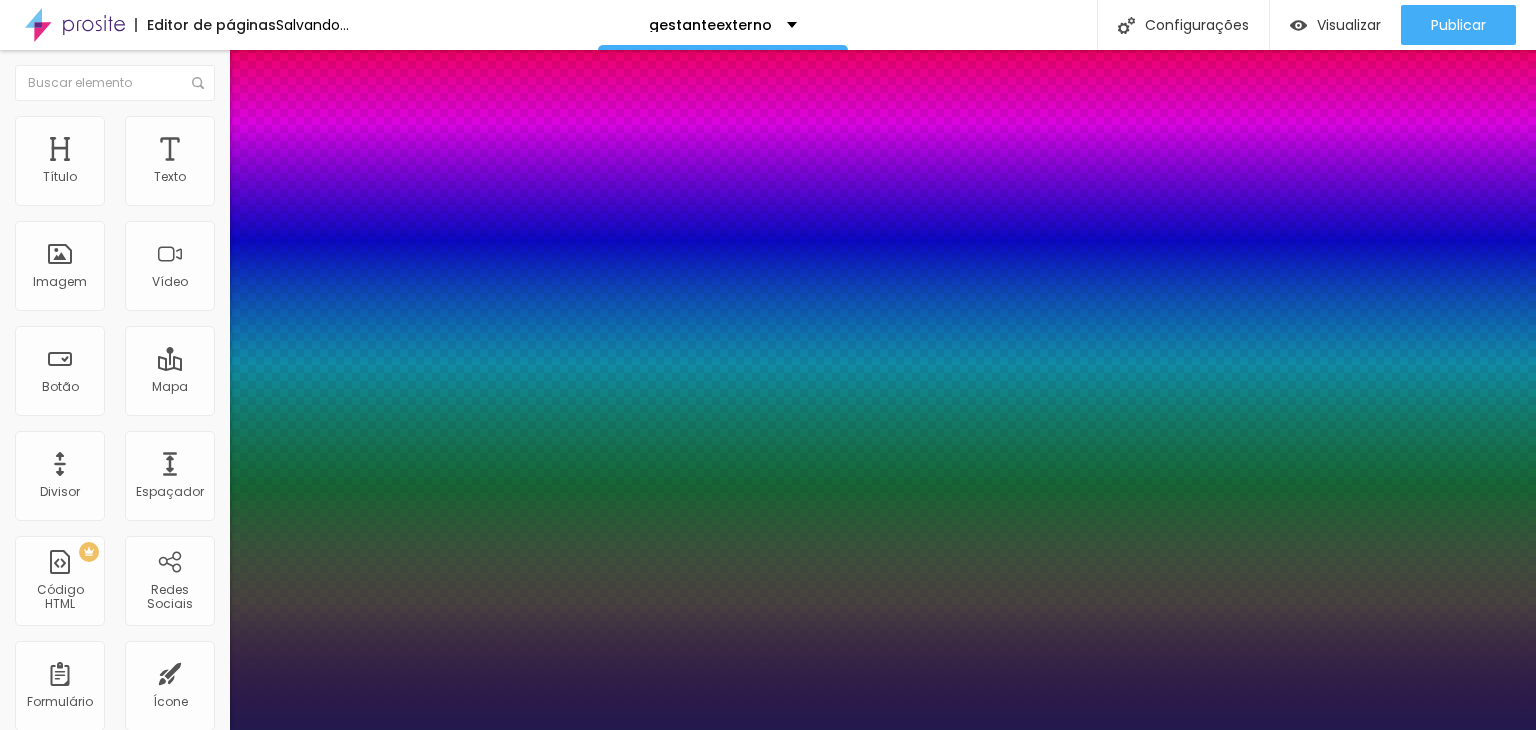 type on "8" 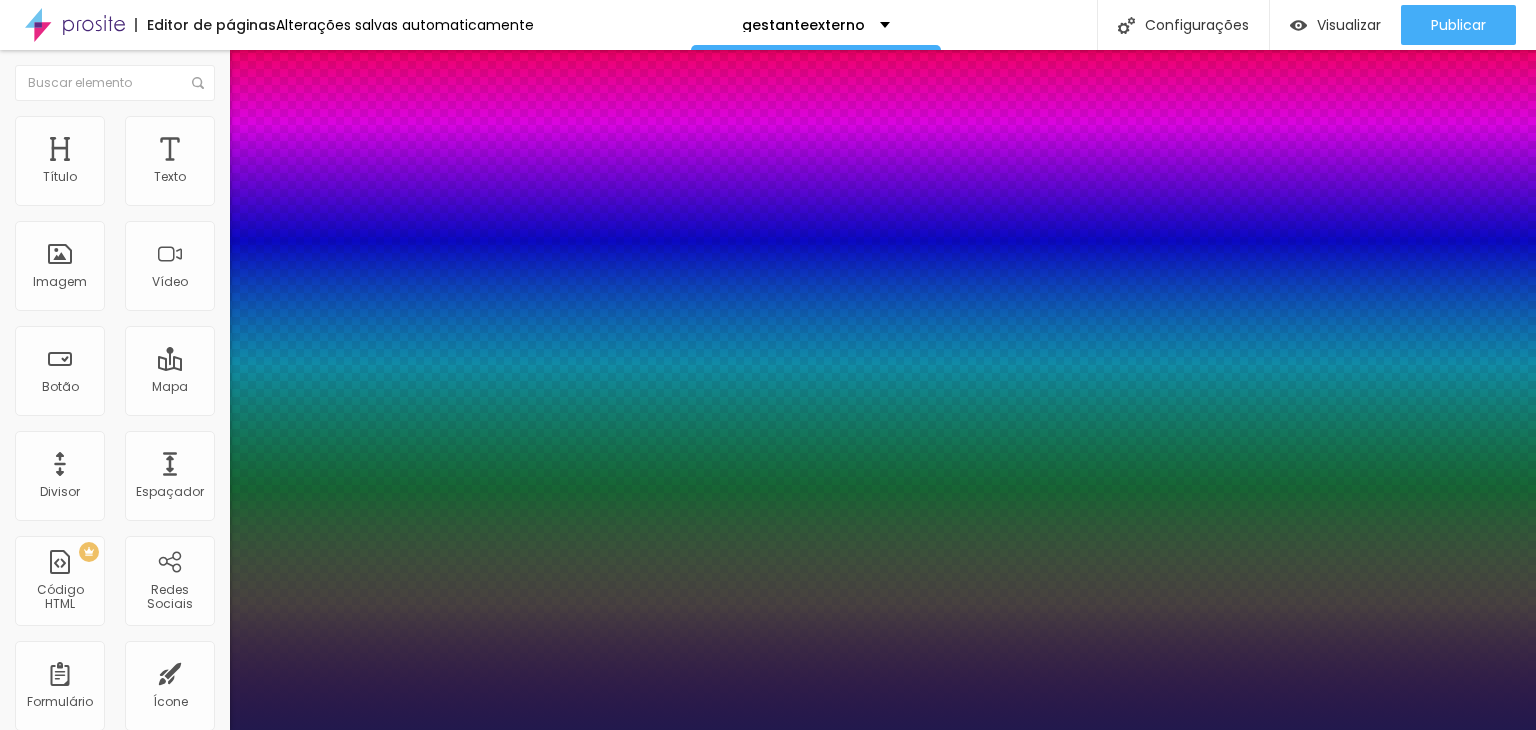 type on "1" 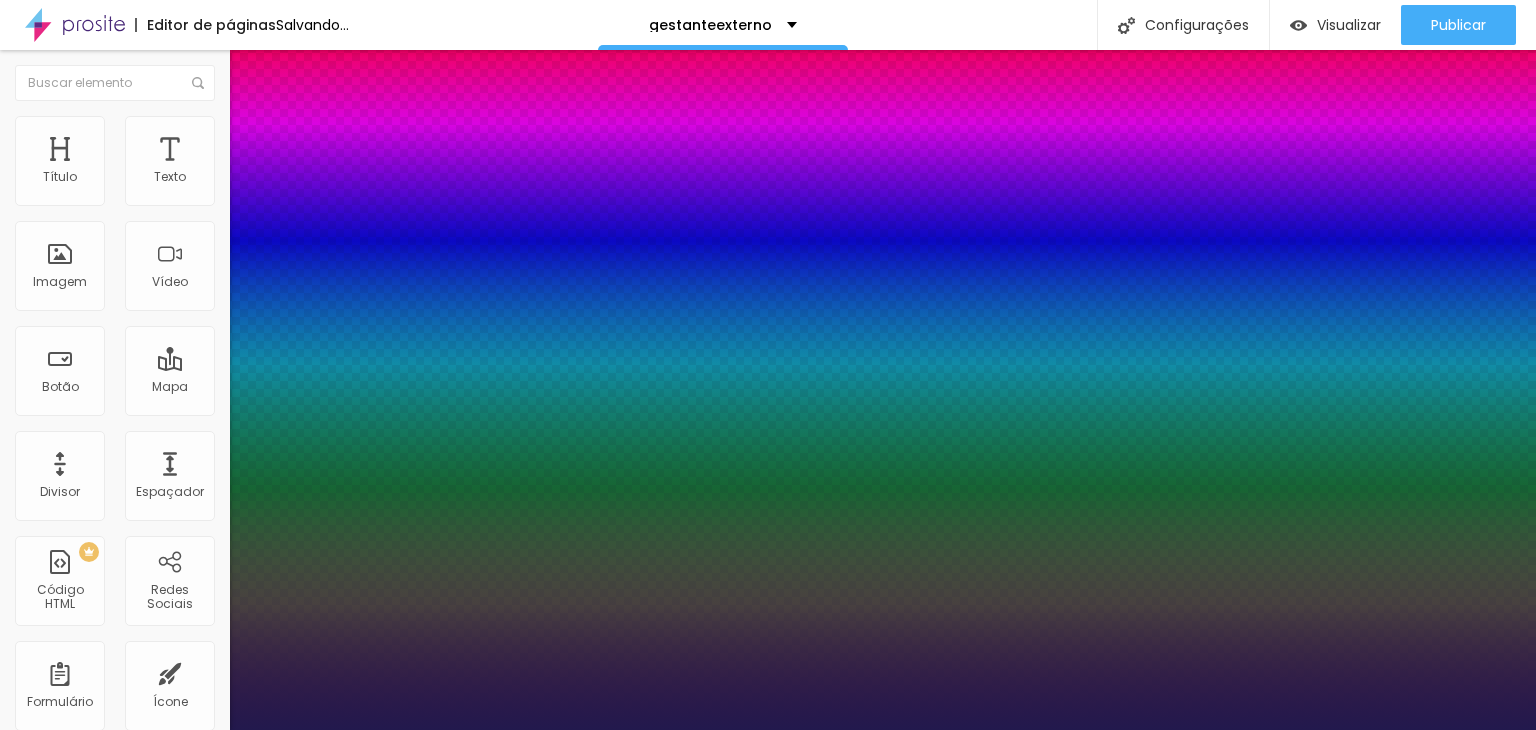 type on "8" 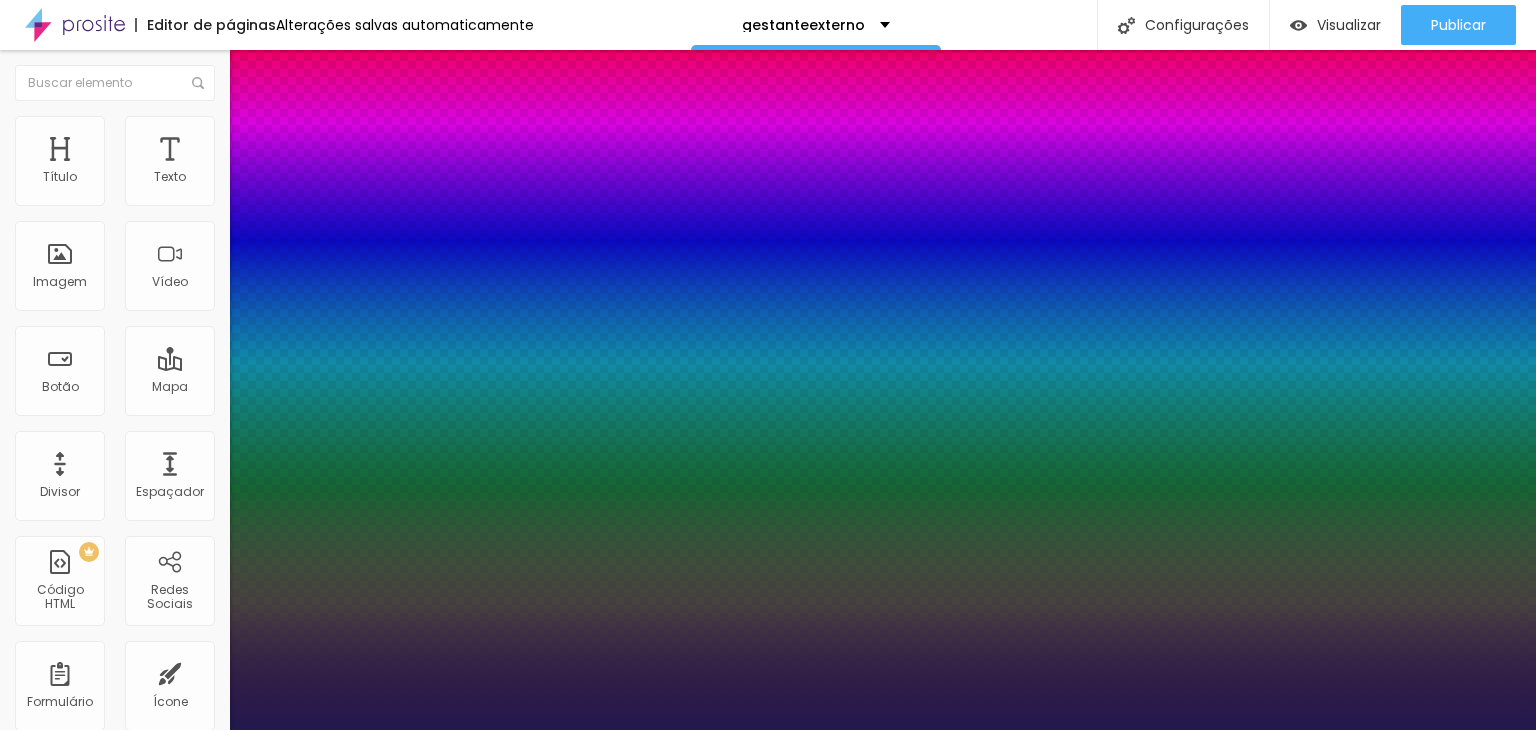 click at bounding box center (768, 730) 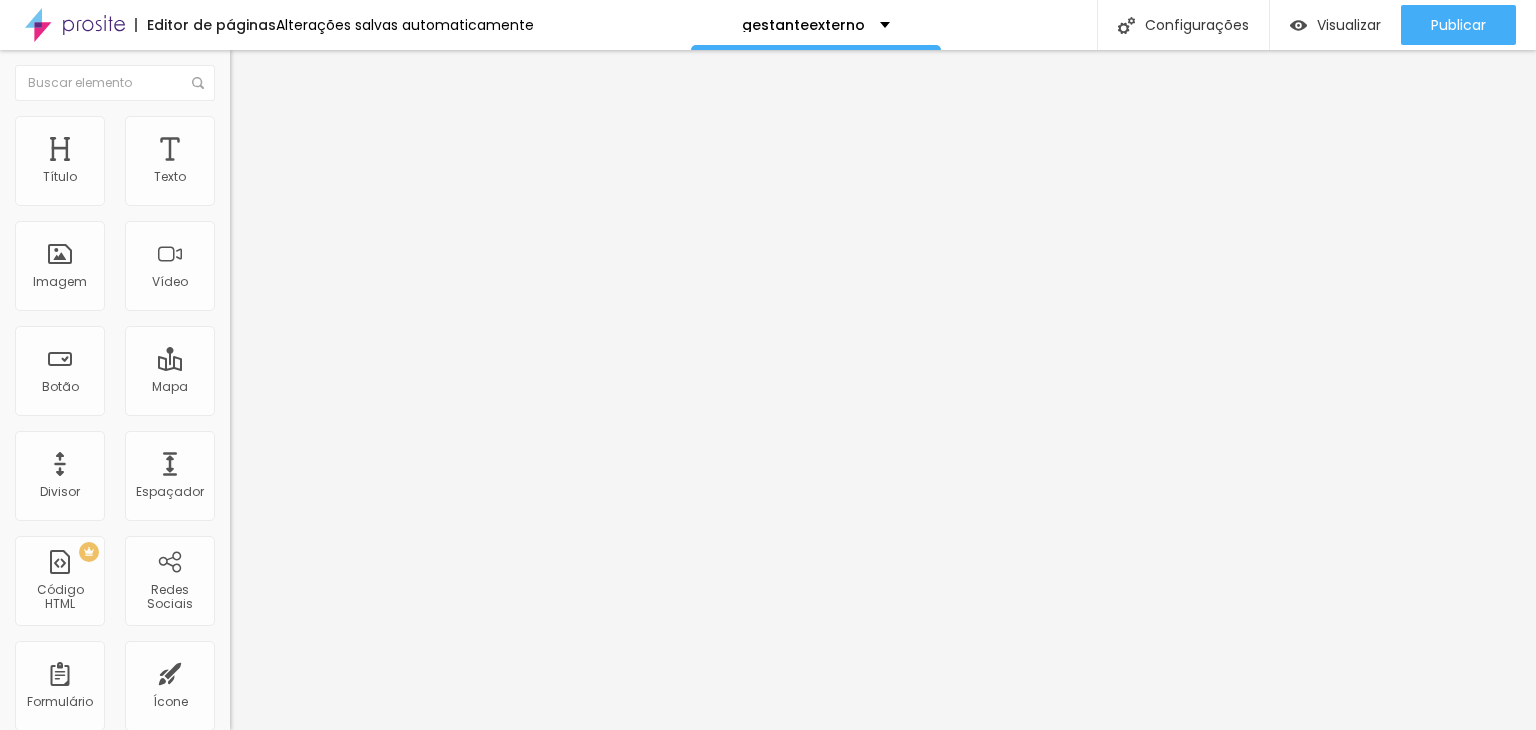 click at bounding box center (244, 181) 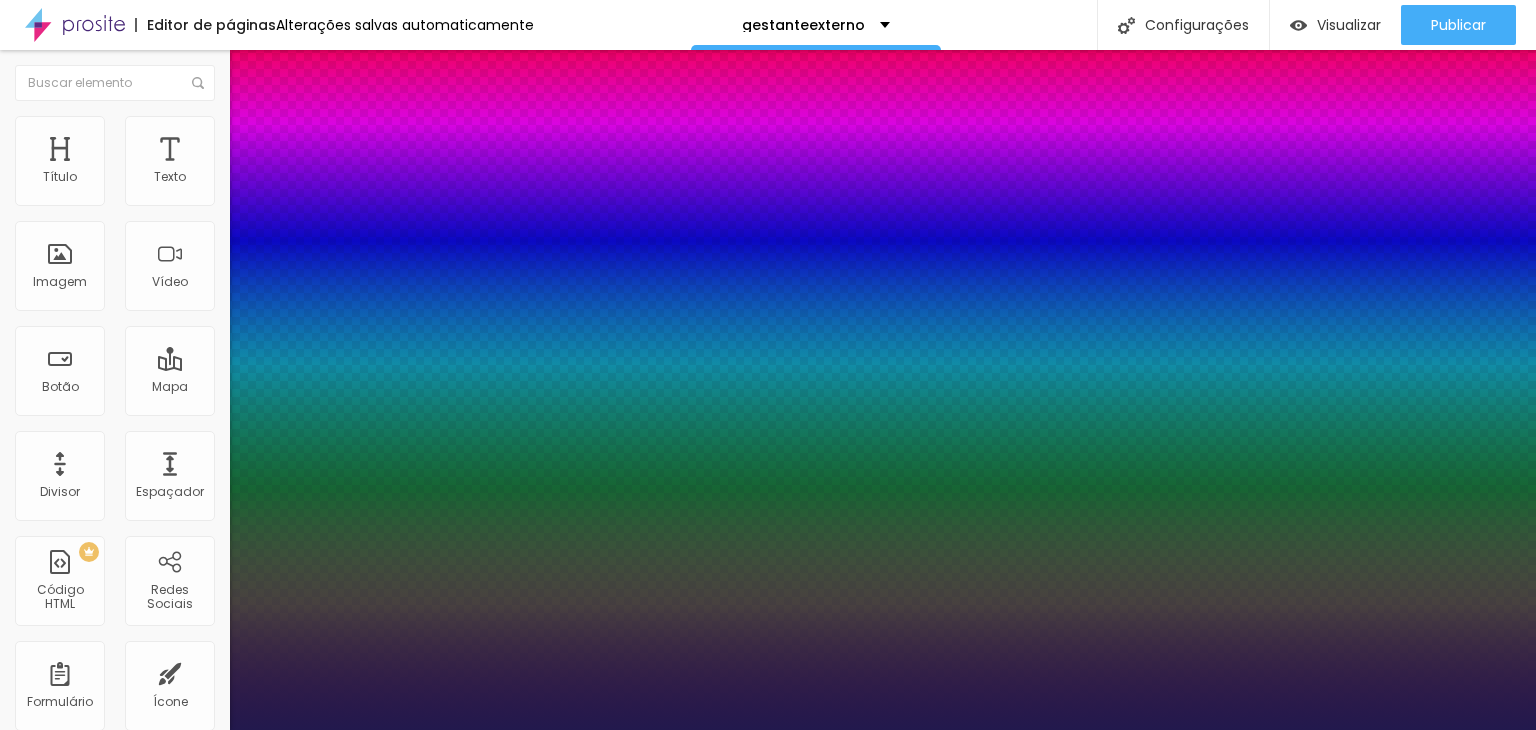 type on "1" 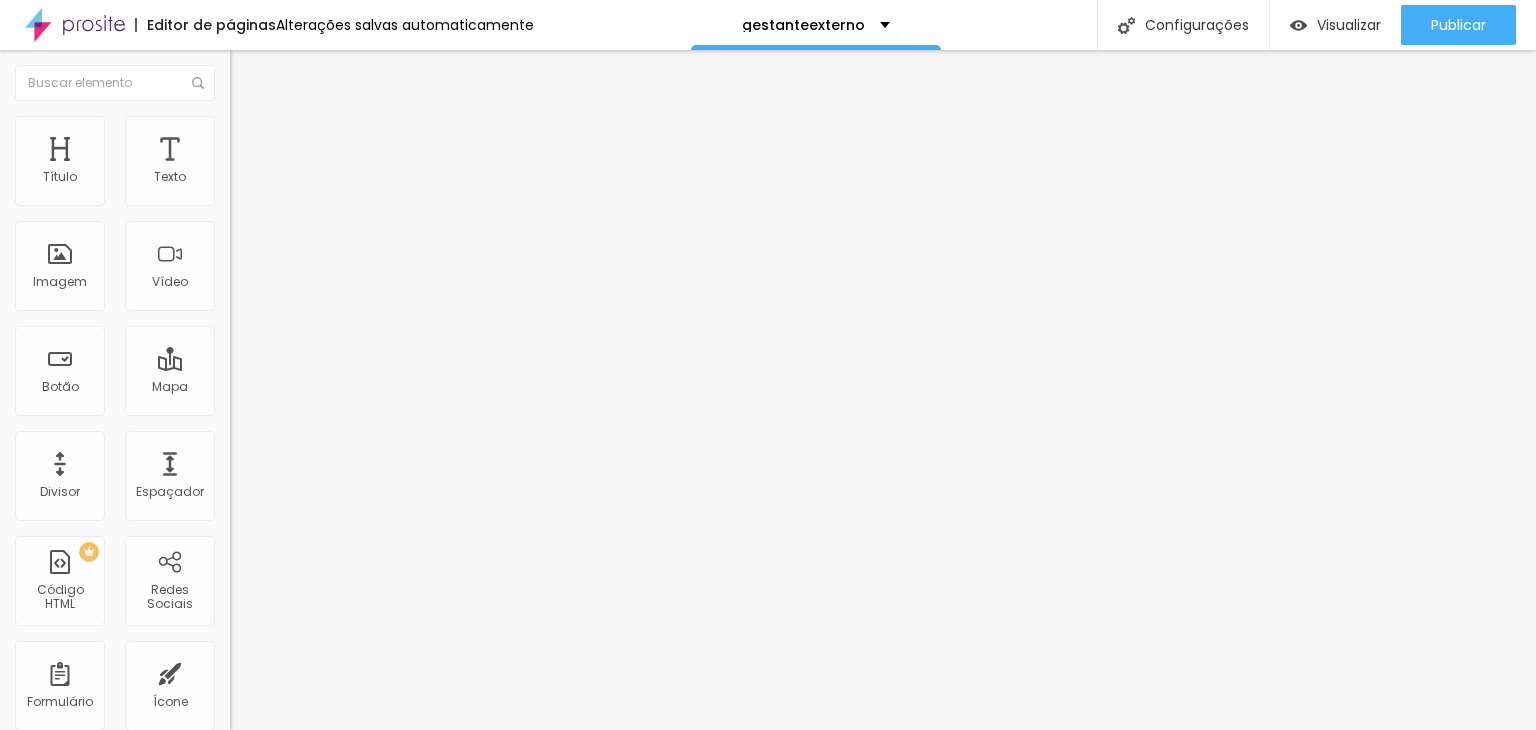 click at bounding box center [244, 181] 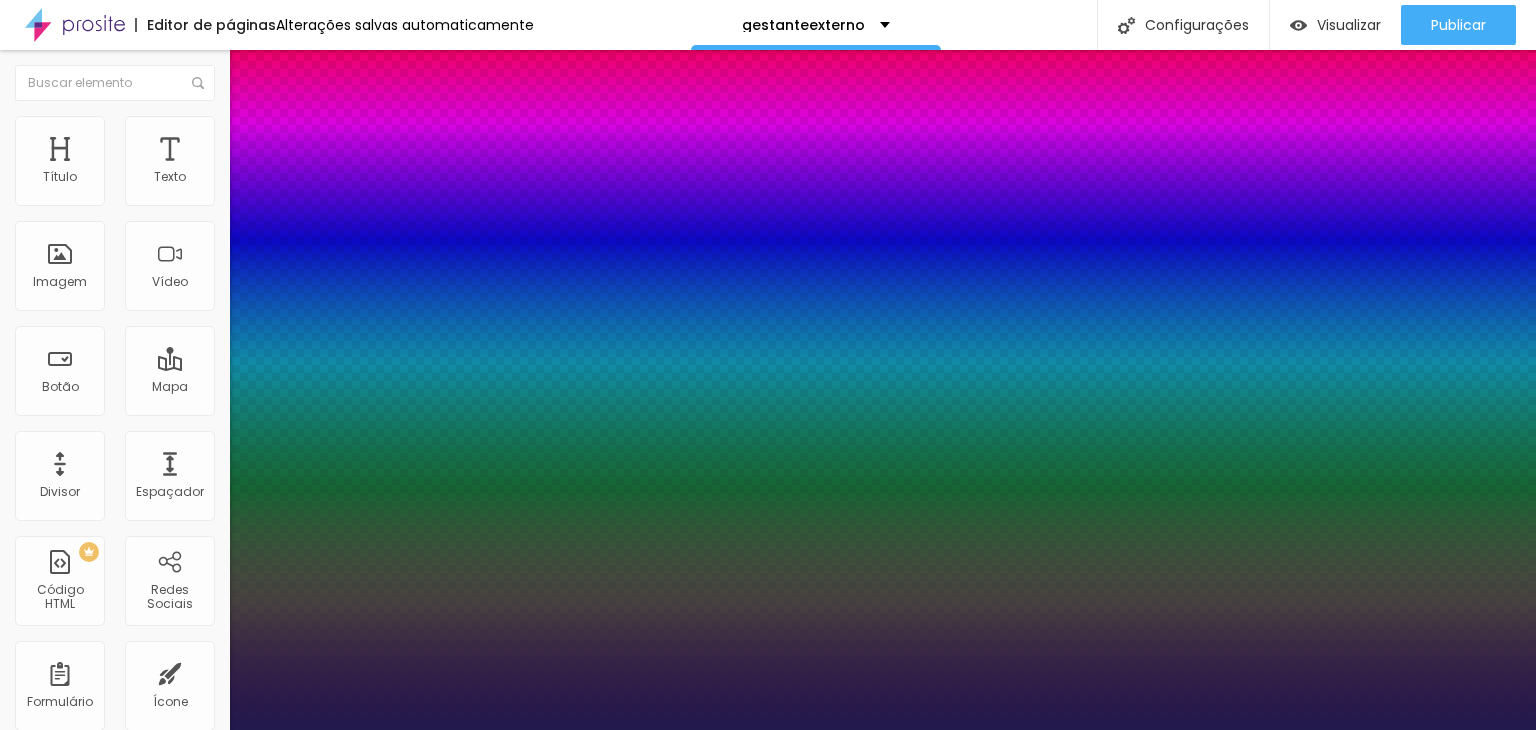 type on "1" 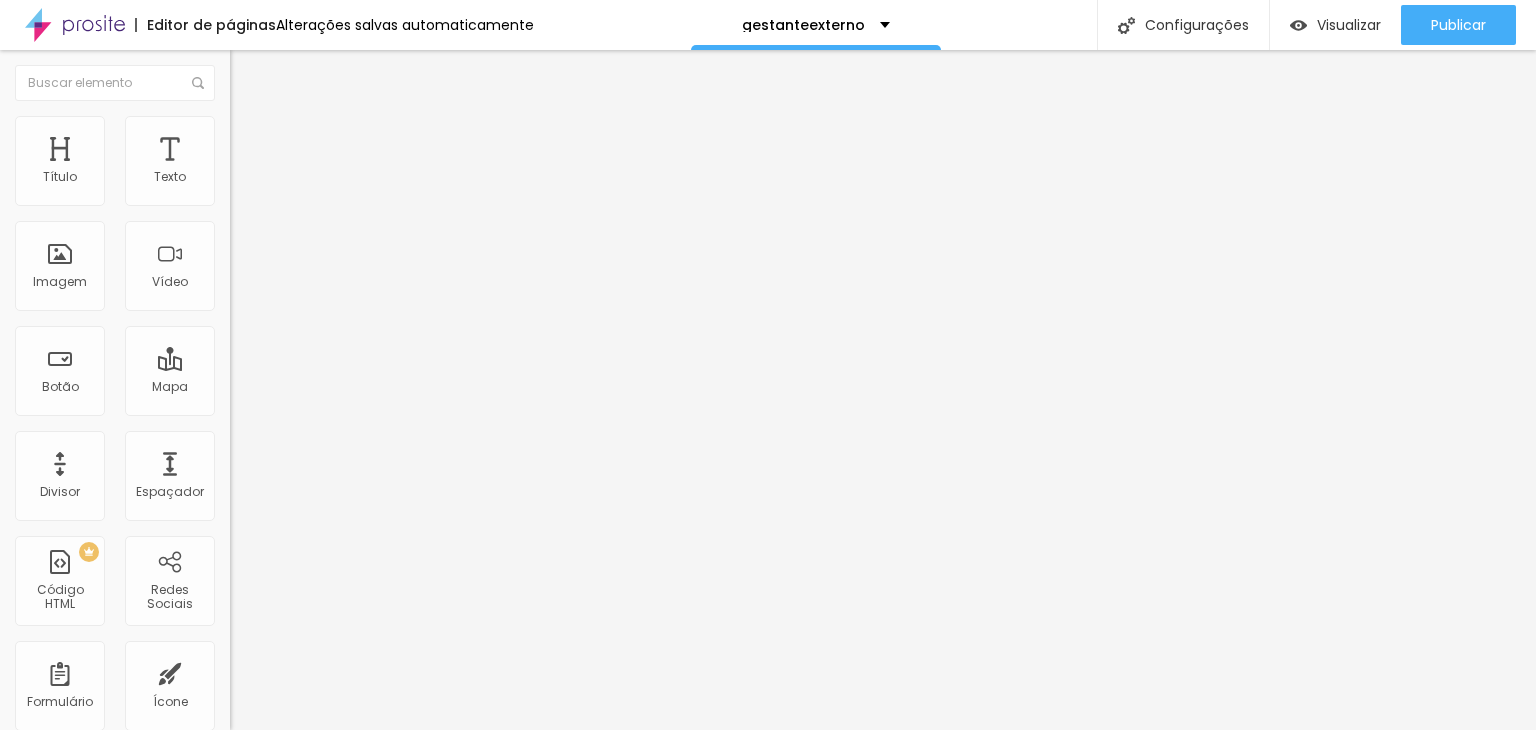 click 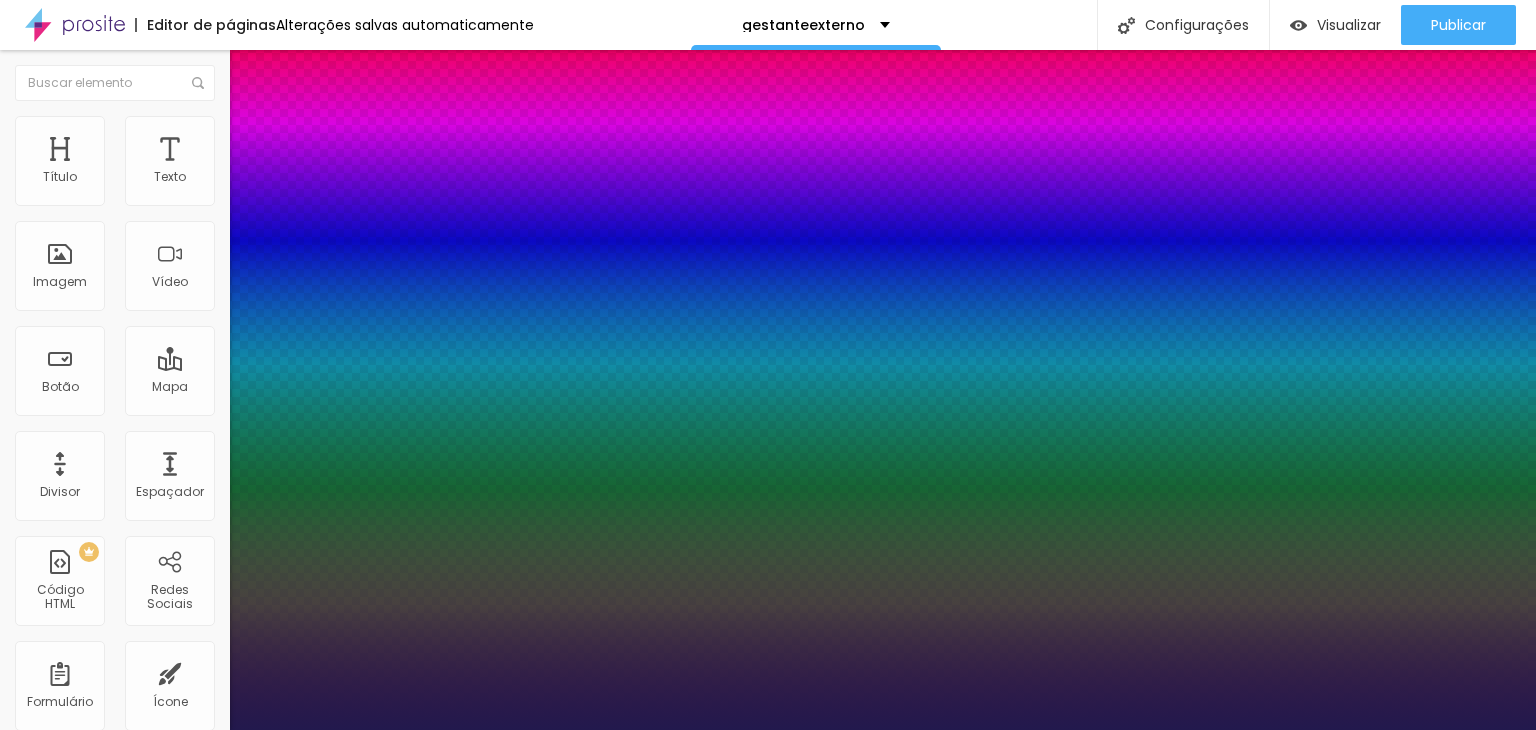 type on "1" 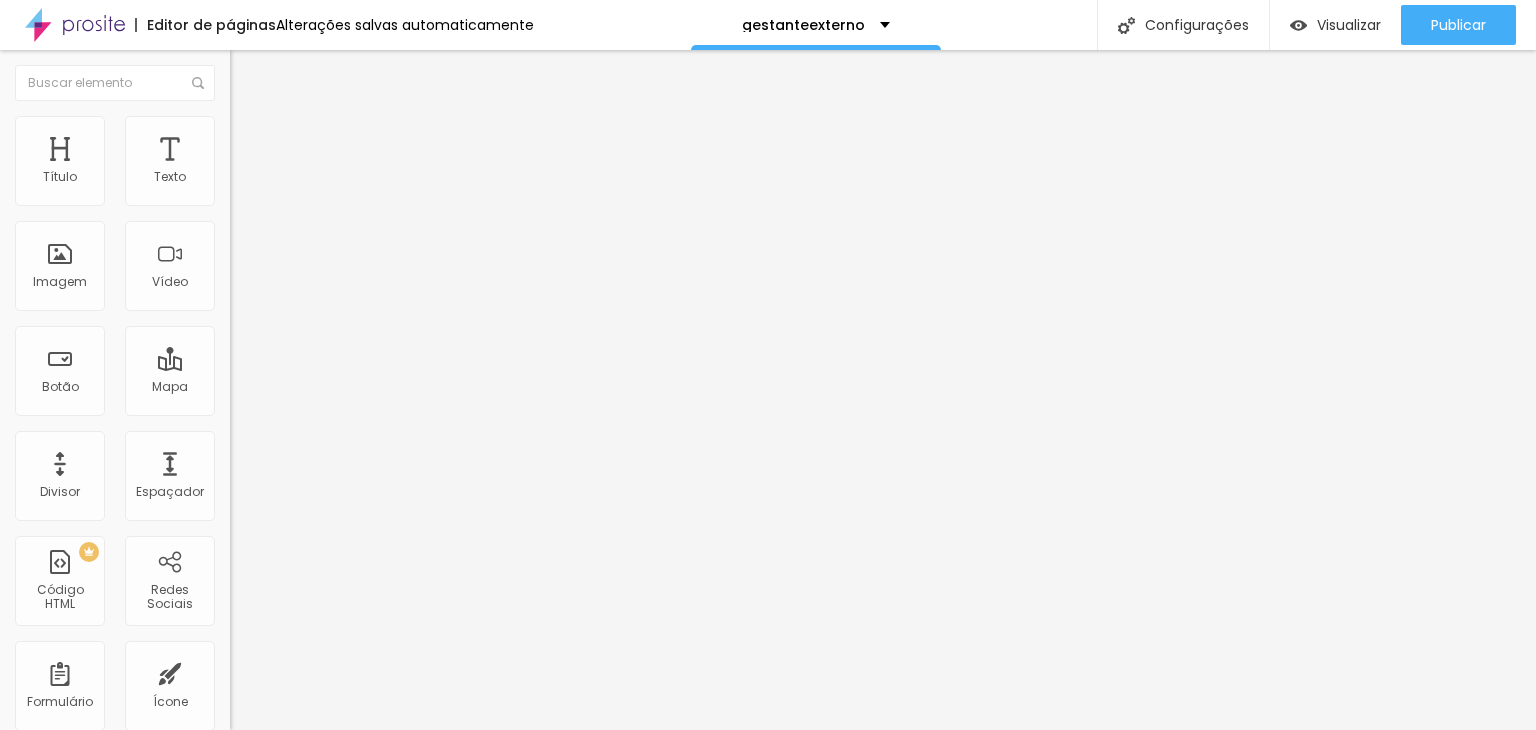 click on "Trocar imagem" at bounding box center (284, 163) 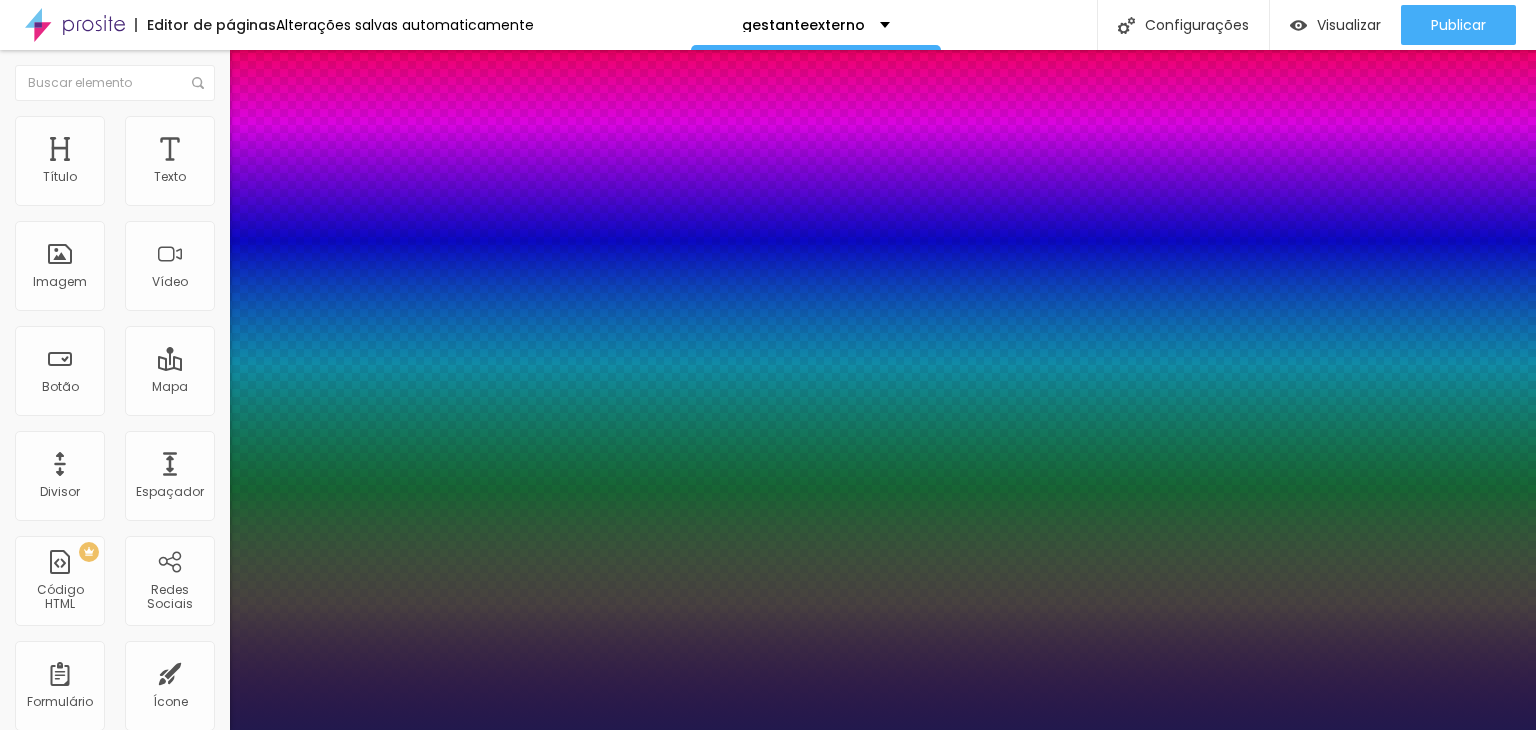 type on "1" 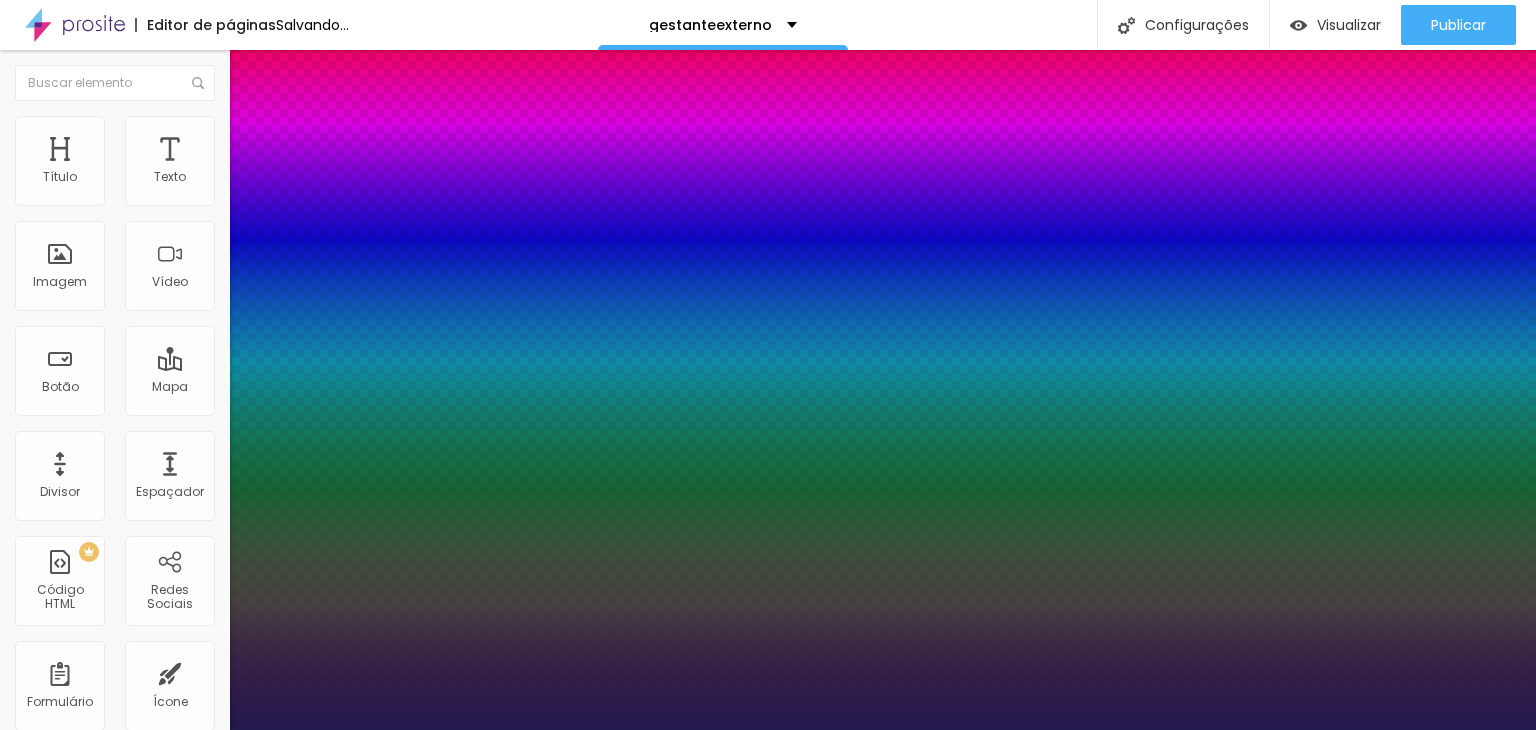 click at bounding box center (768, 730) 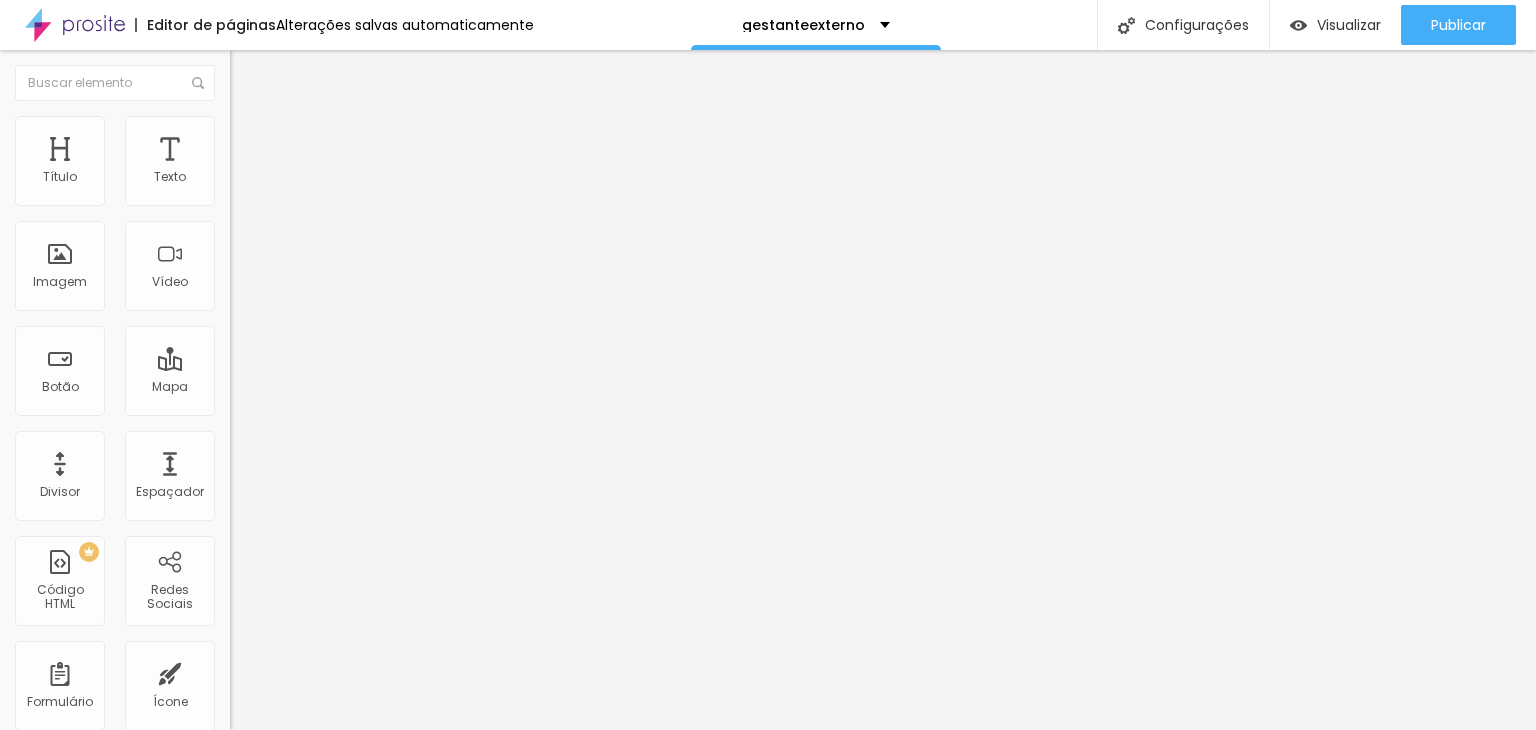 click at bounding box center (244, 181) 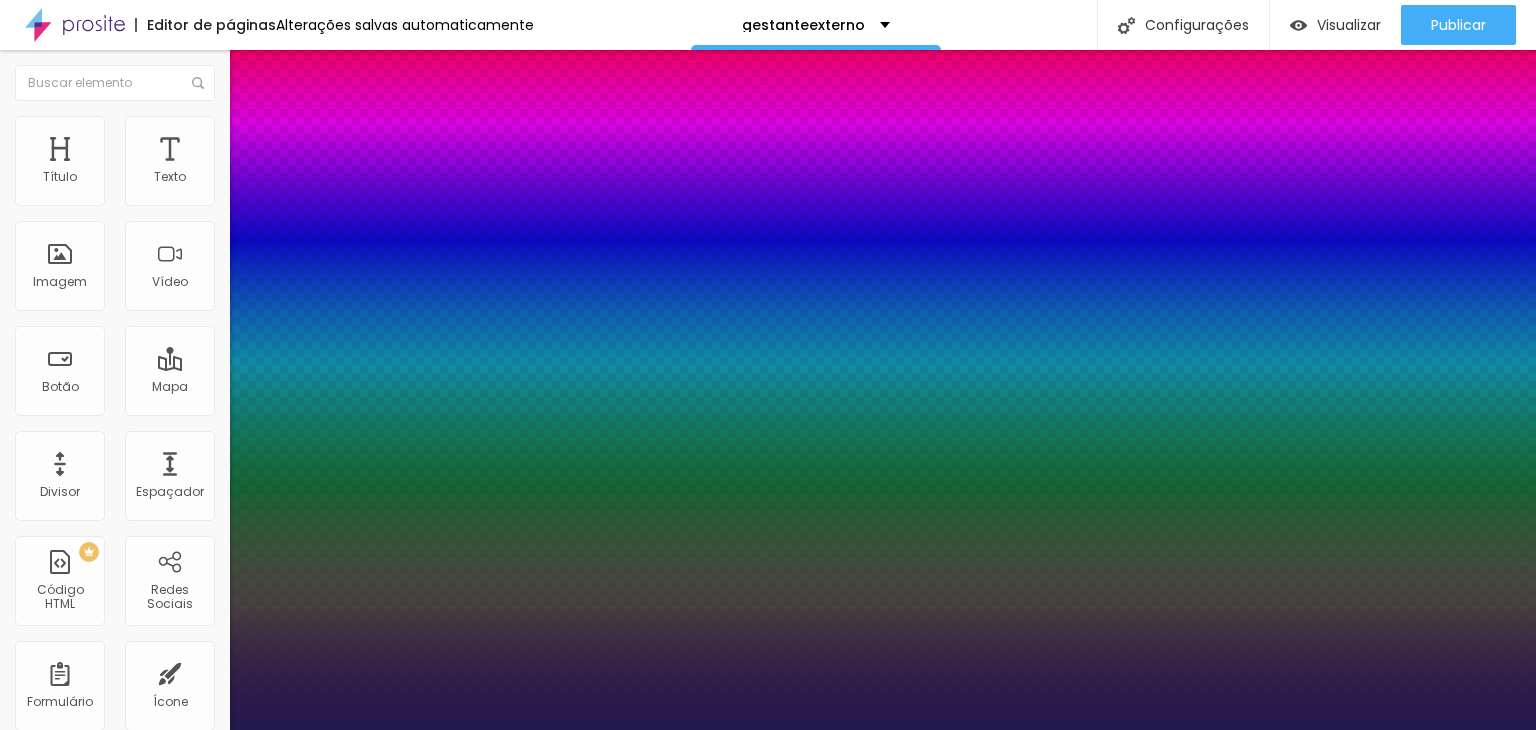 type on "1" 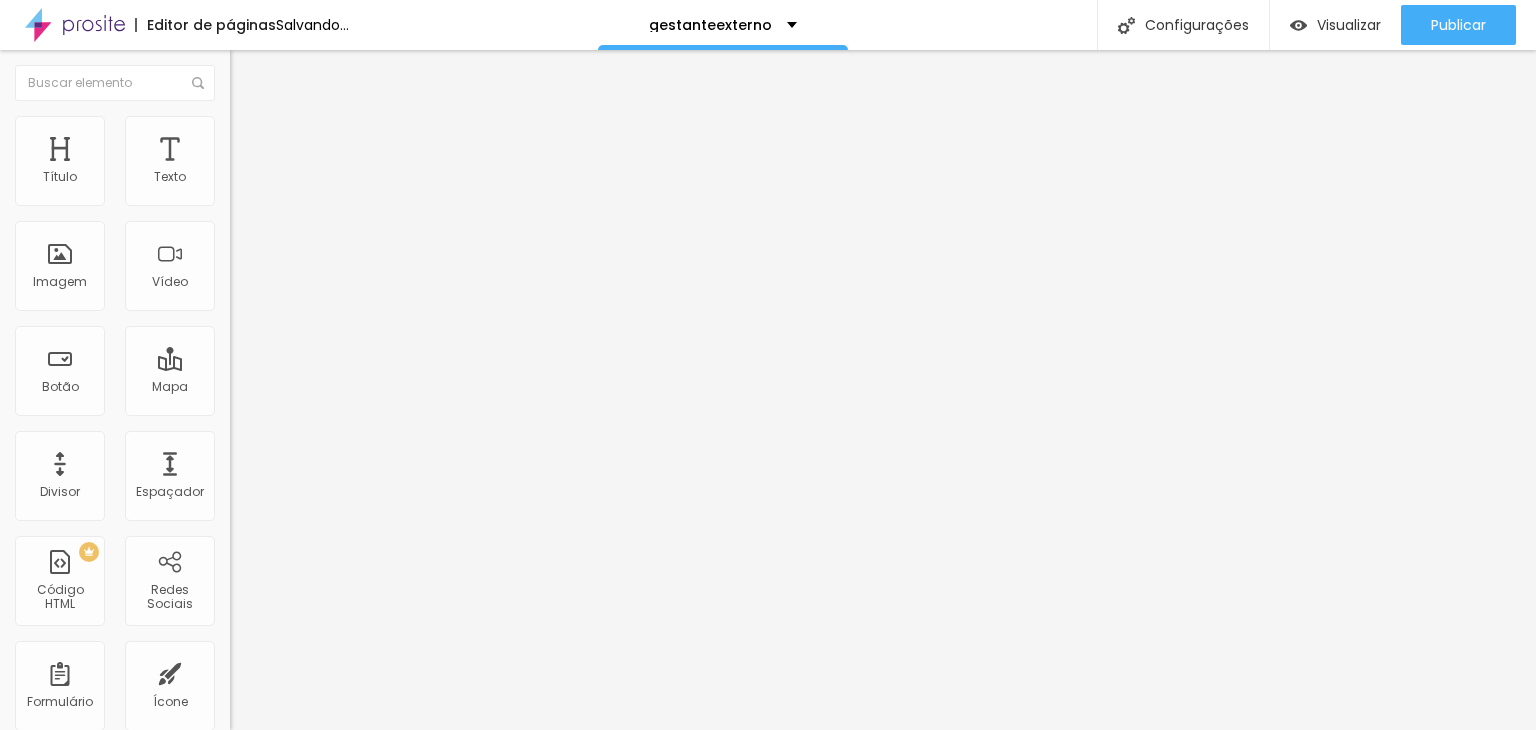 click on "Trocar imagem" at bounding box center [284, 163] 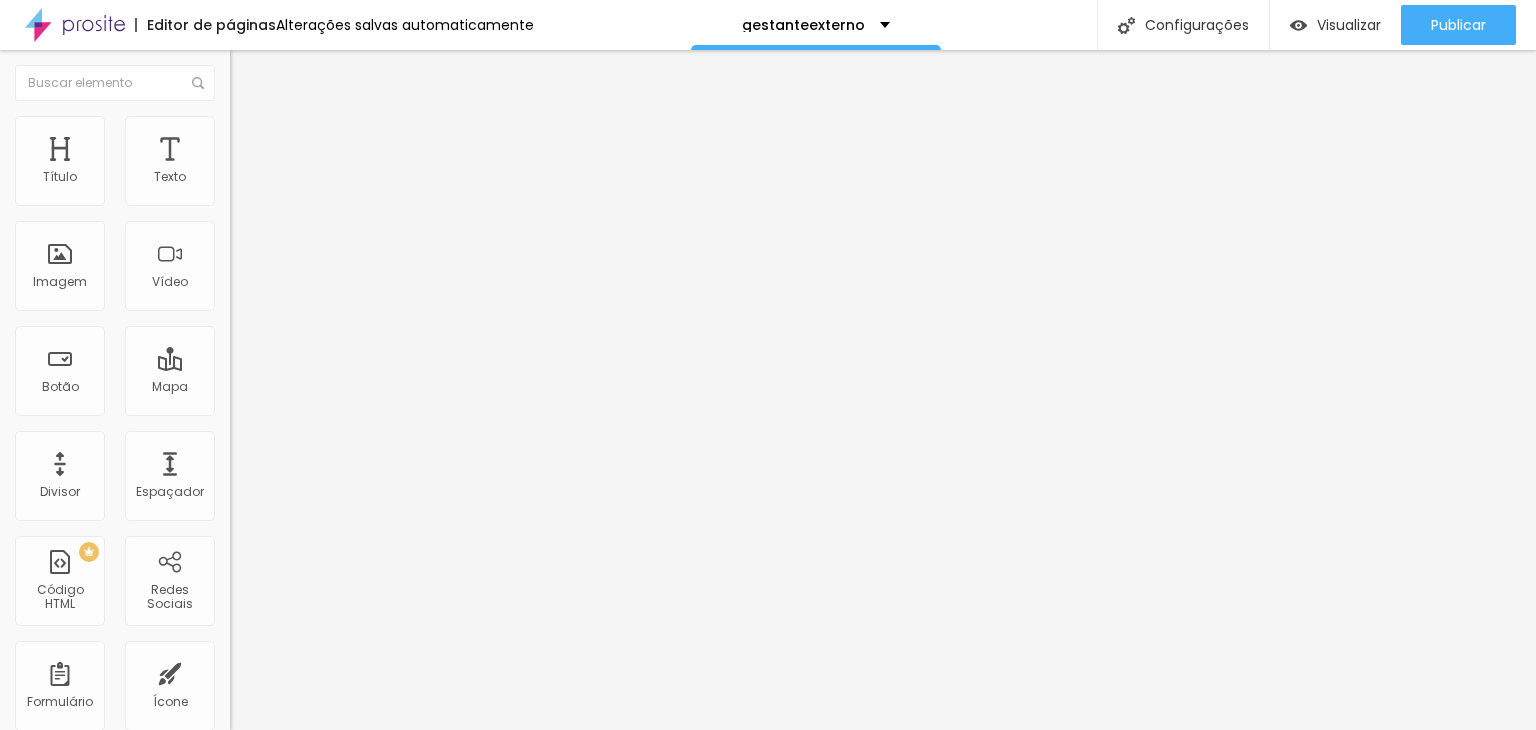 click on "Upload" at bounding box center (66, 791) 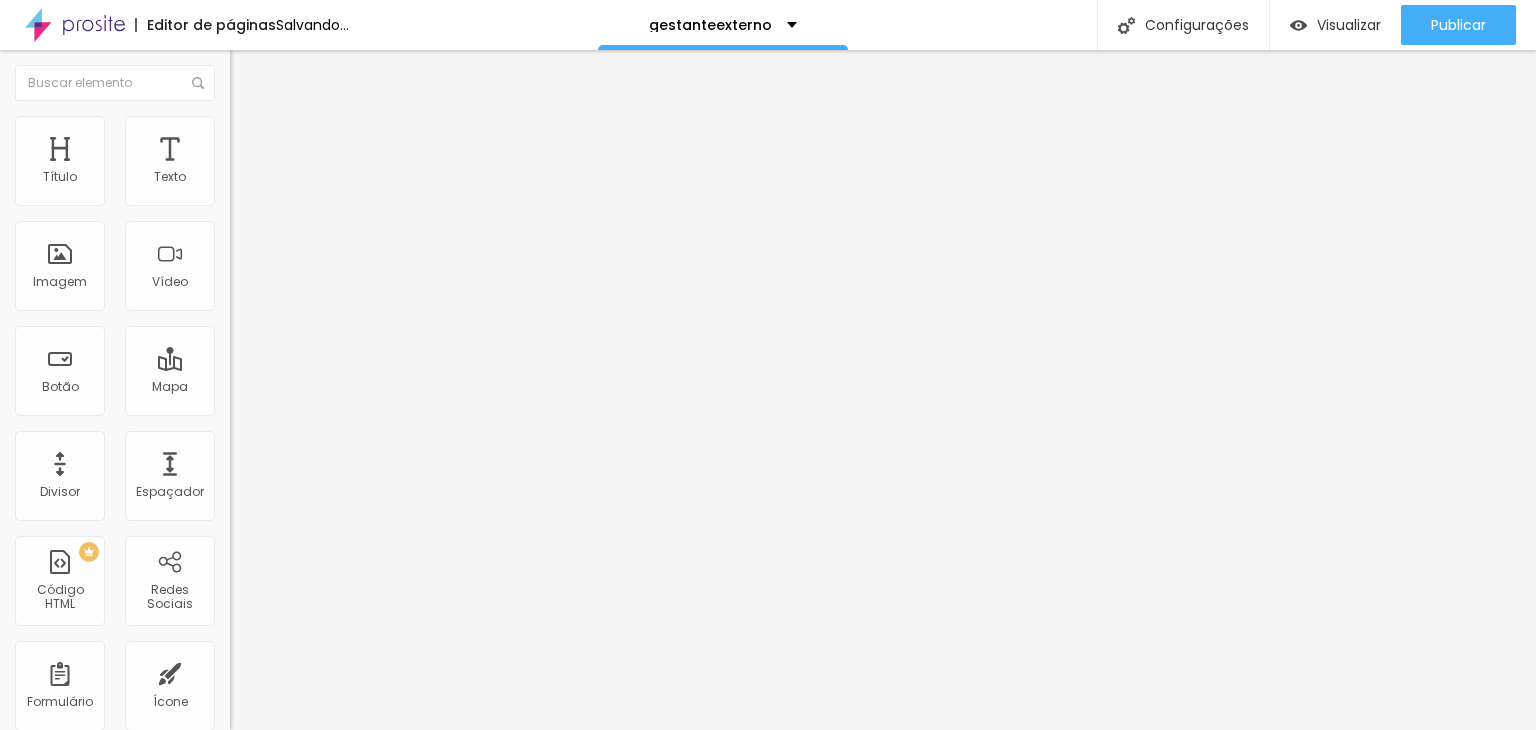 click on "Trocar imagem" at bounding box center (284, 163) 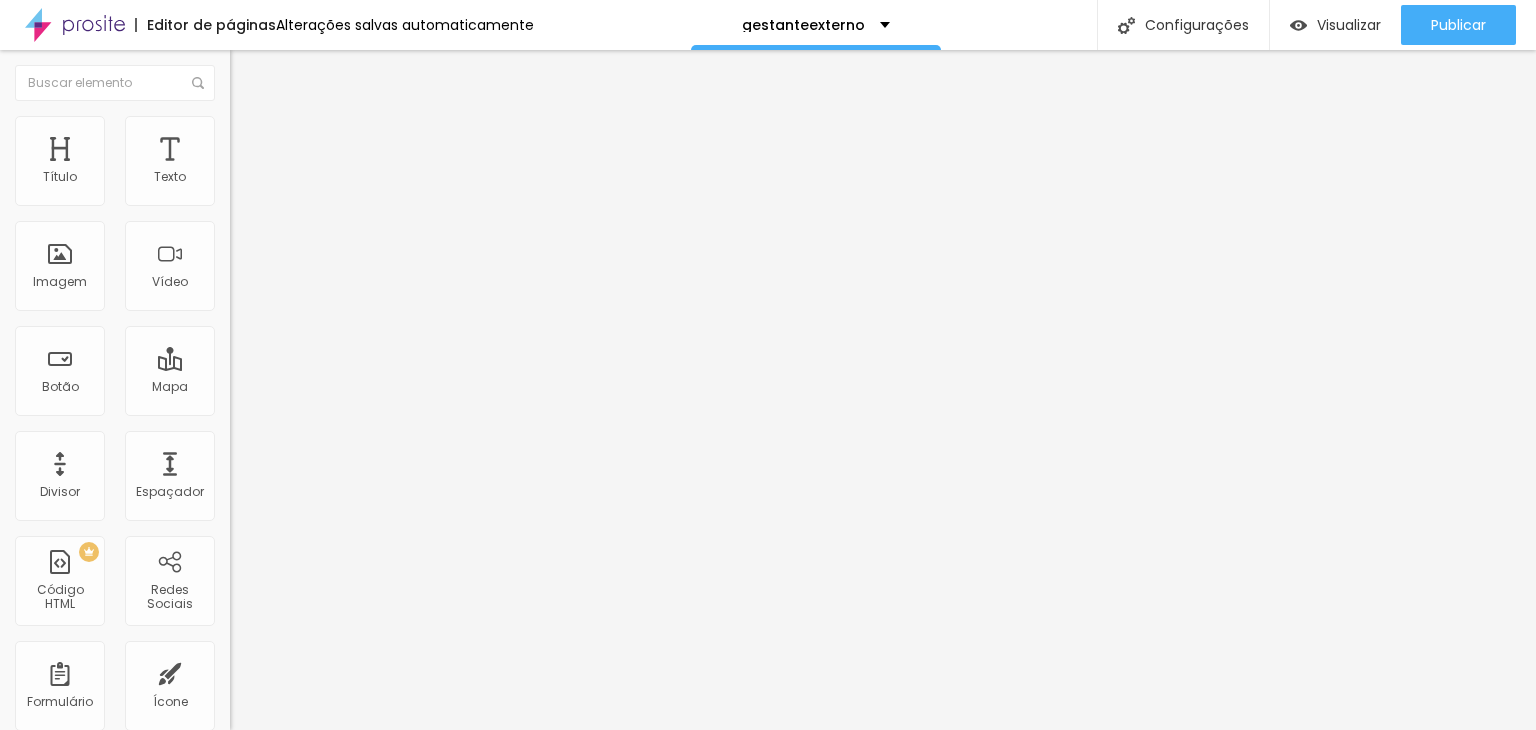 click at bounding box center [768, 893] 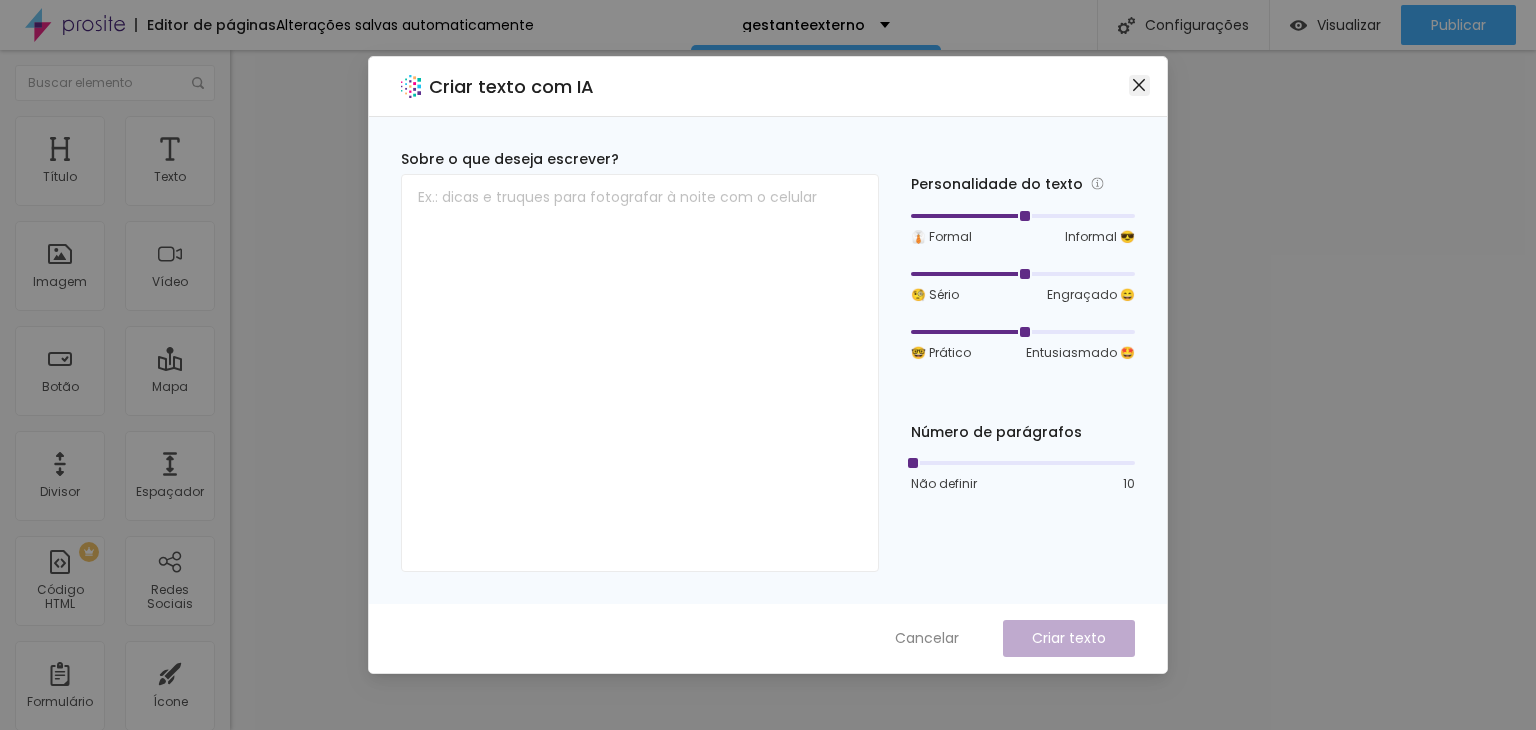 click 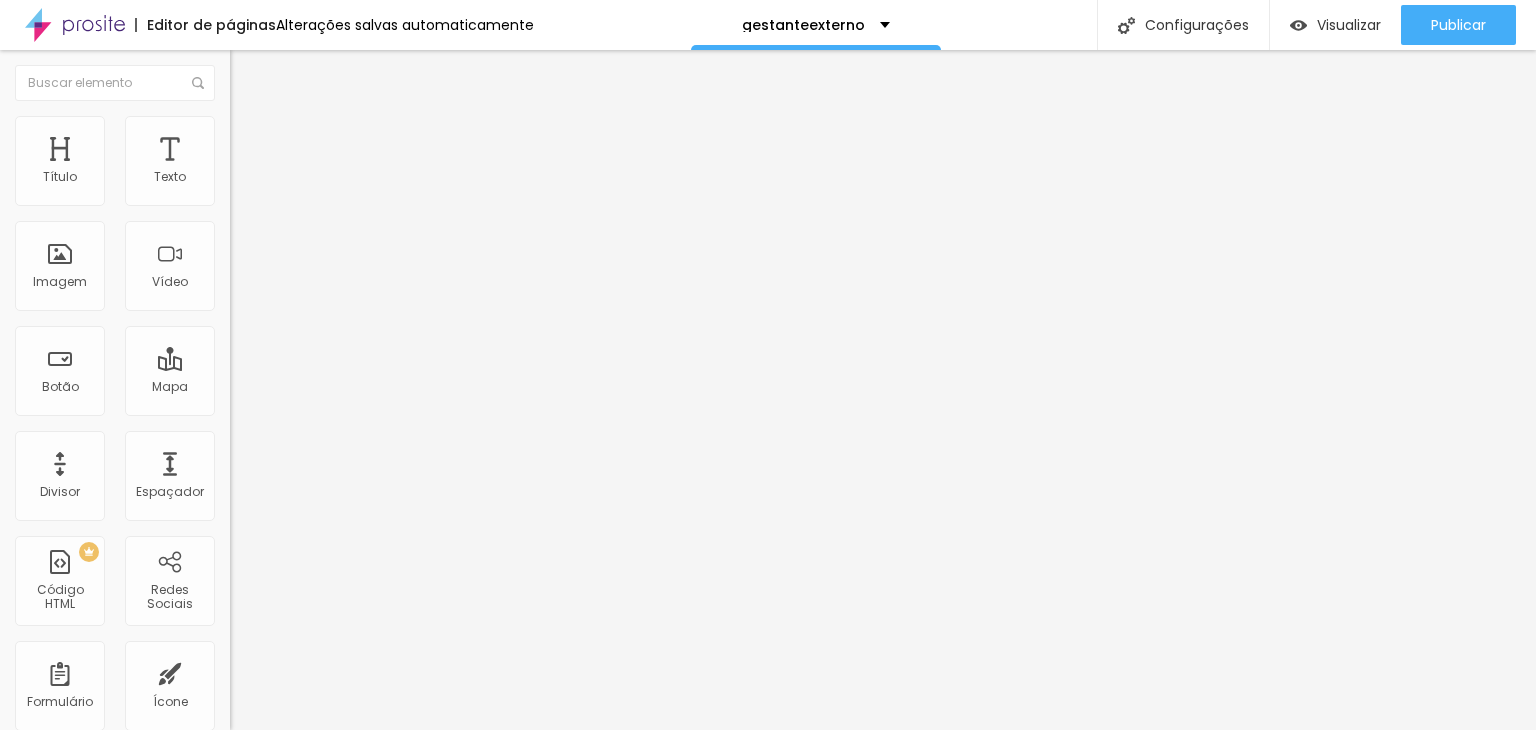 click on "Trocar imagem" at bounding box center (284, 163) 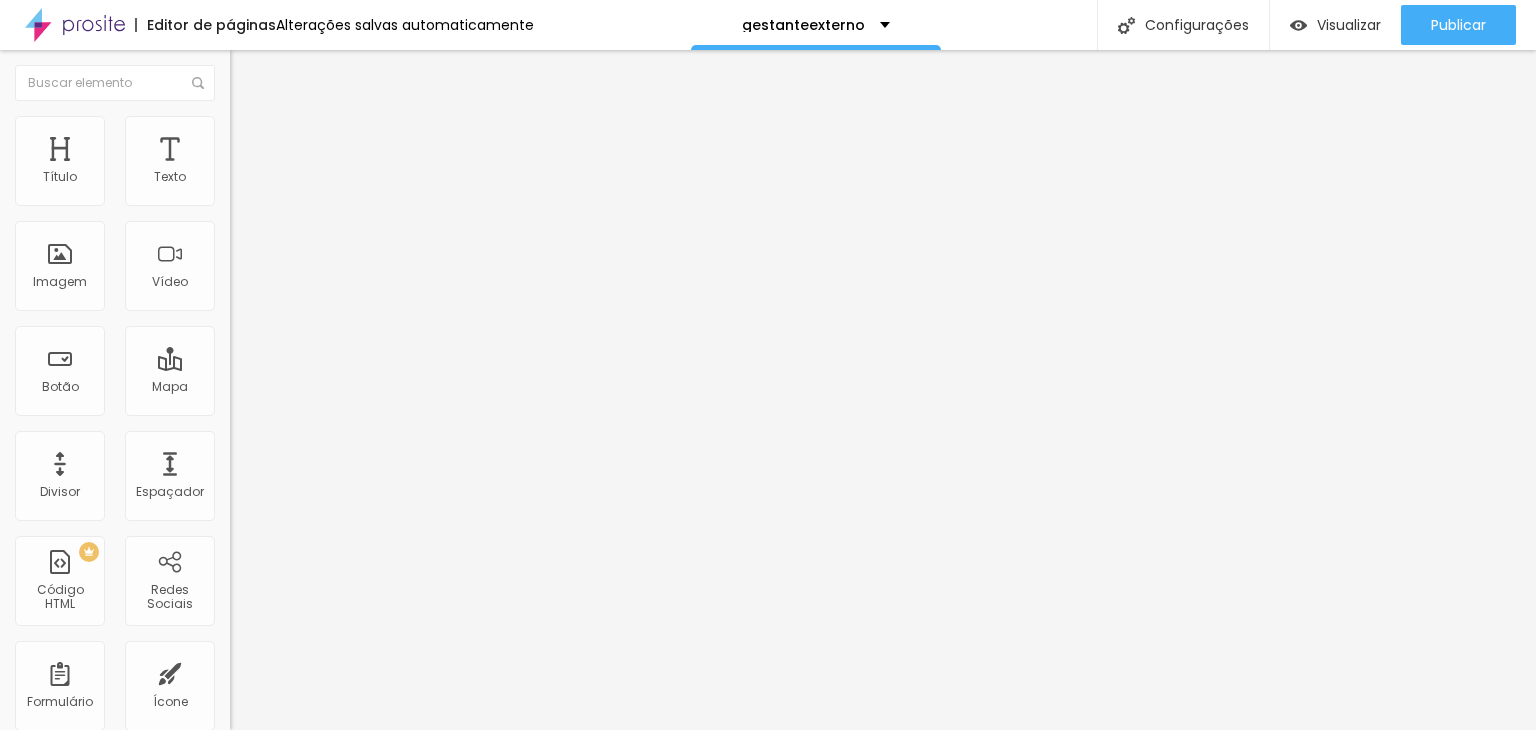 type on "80" 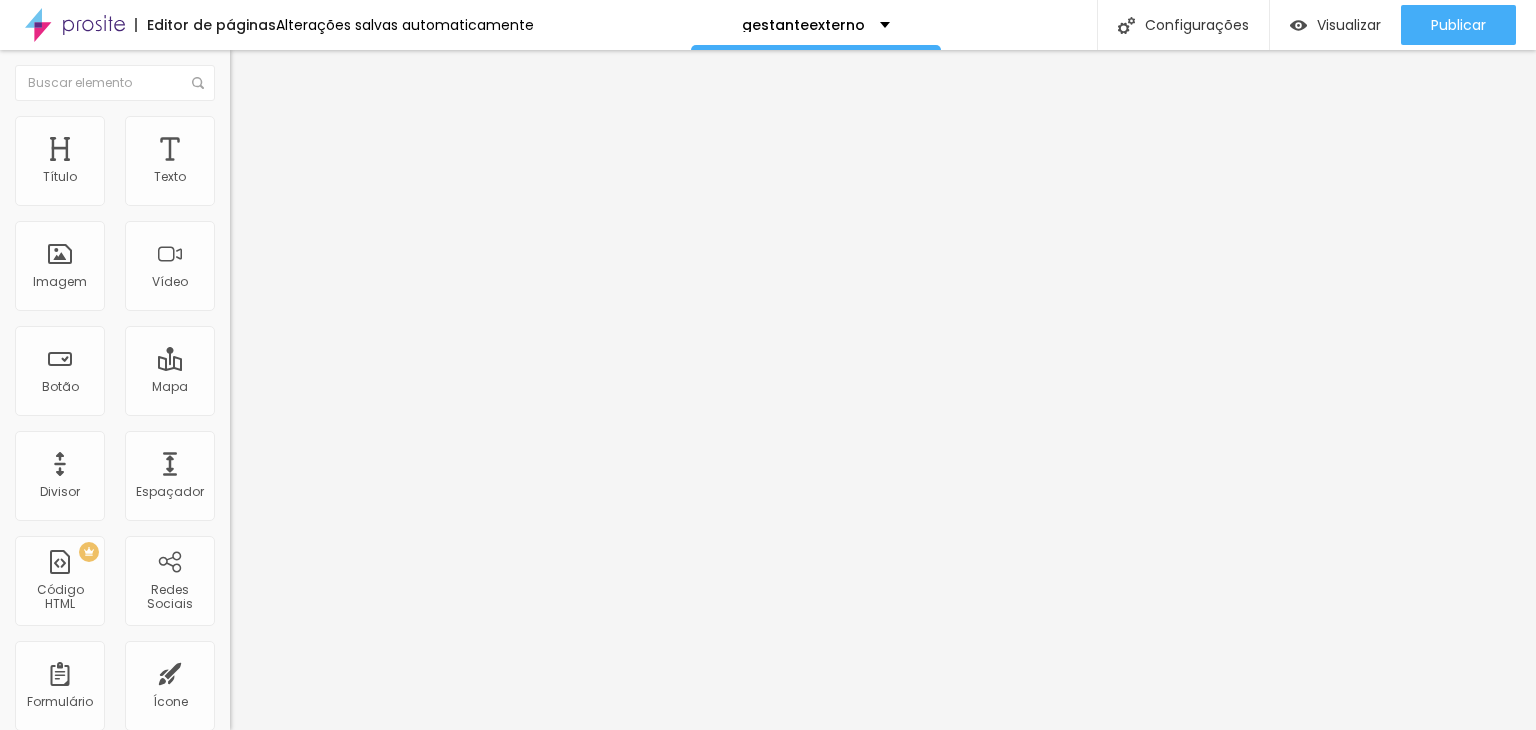 type on "75" 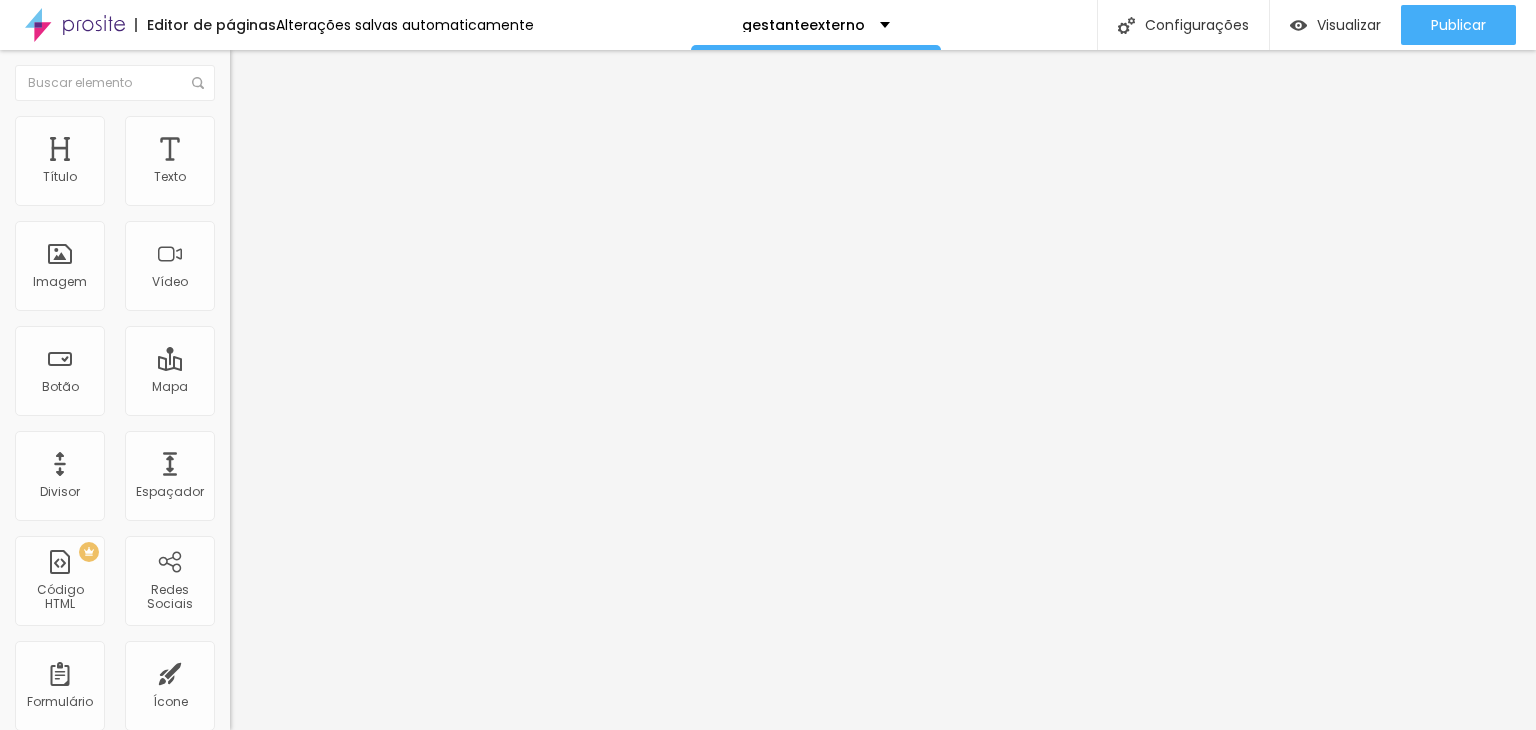 drag, startPoint x: 212, startPoint y: 219, endPoint x: 104, endPoint y: 222, distance: 108.04166 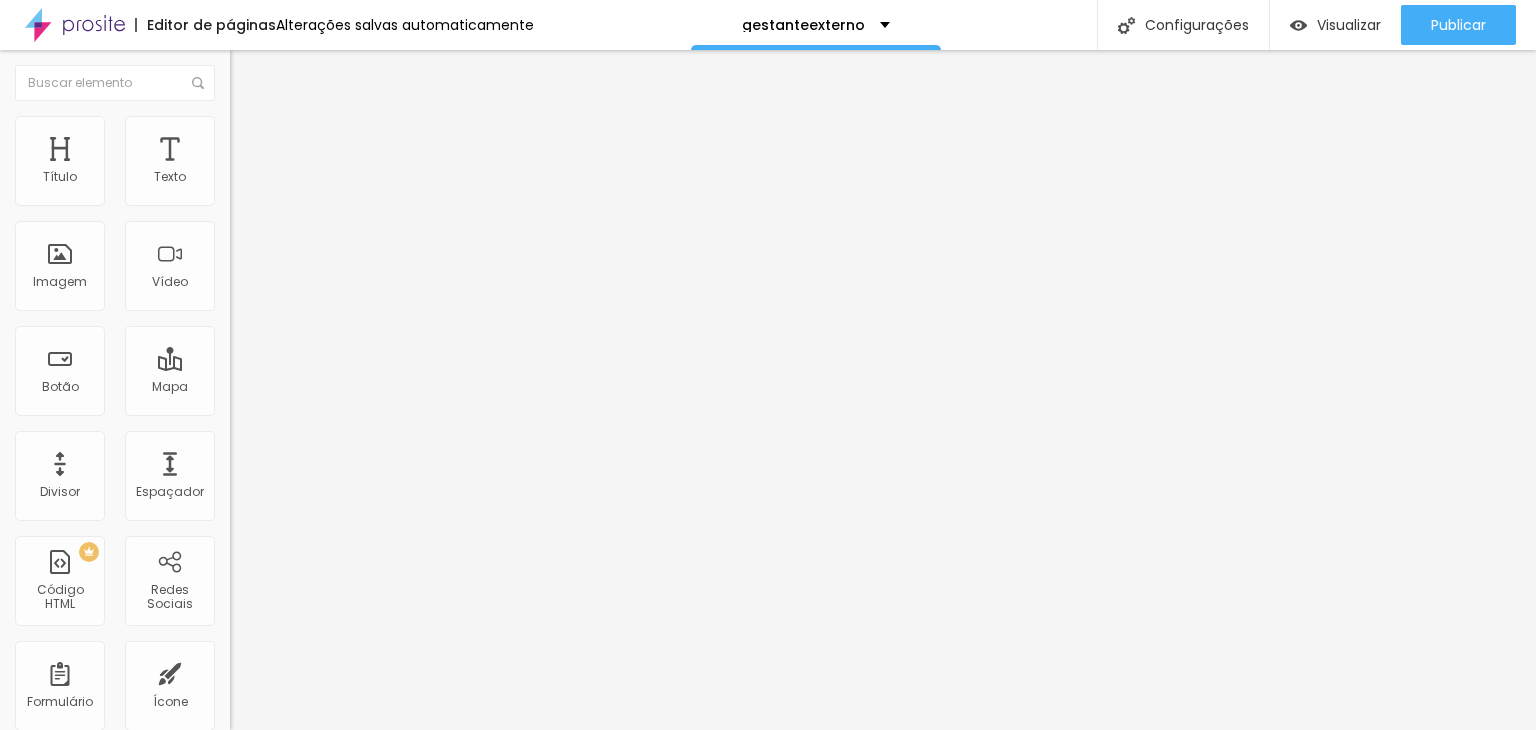 type on "50" 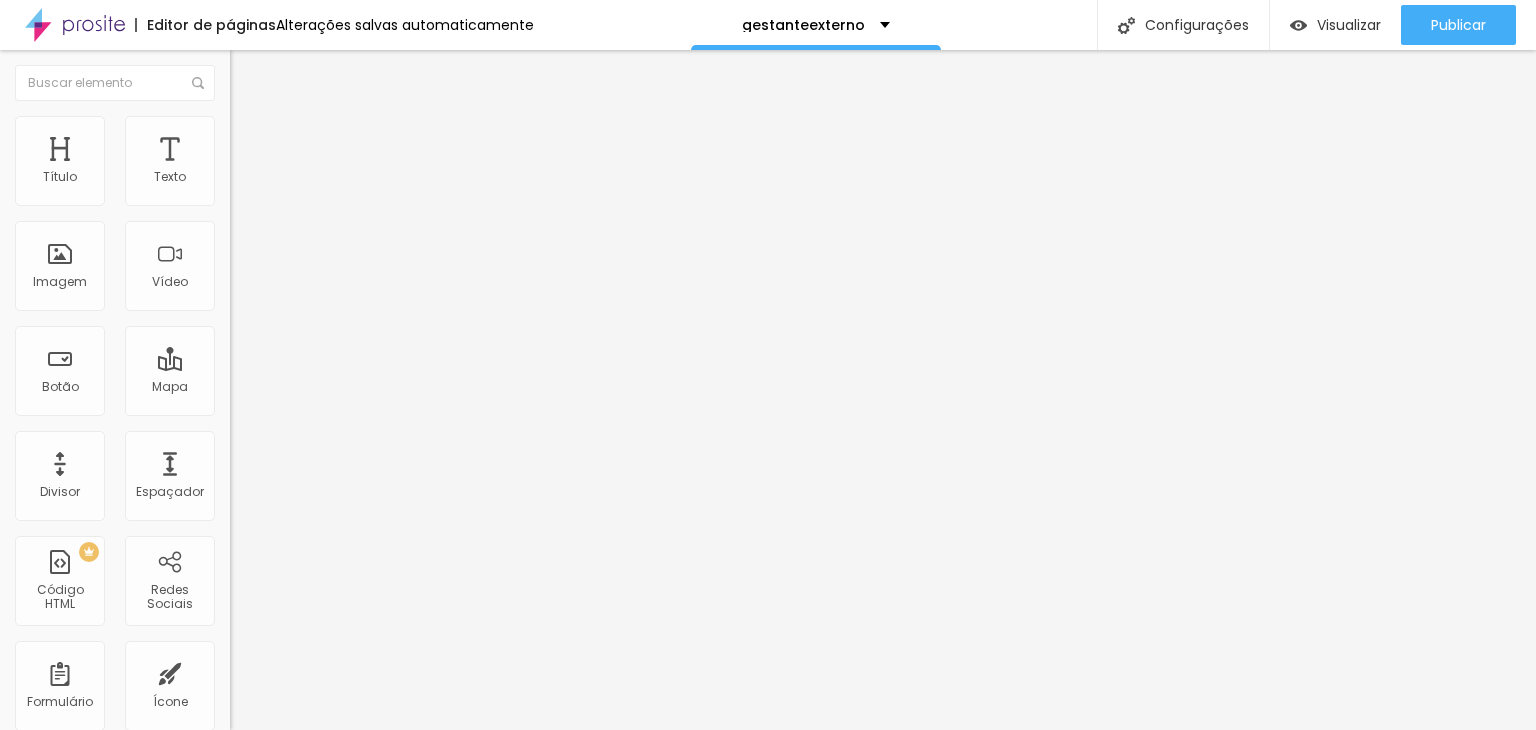 click on "Trocar imagem" at bounding box center (284, 163) 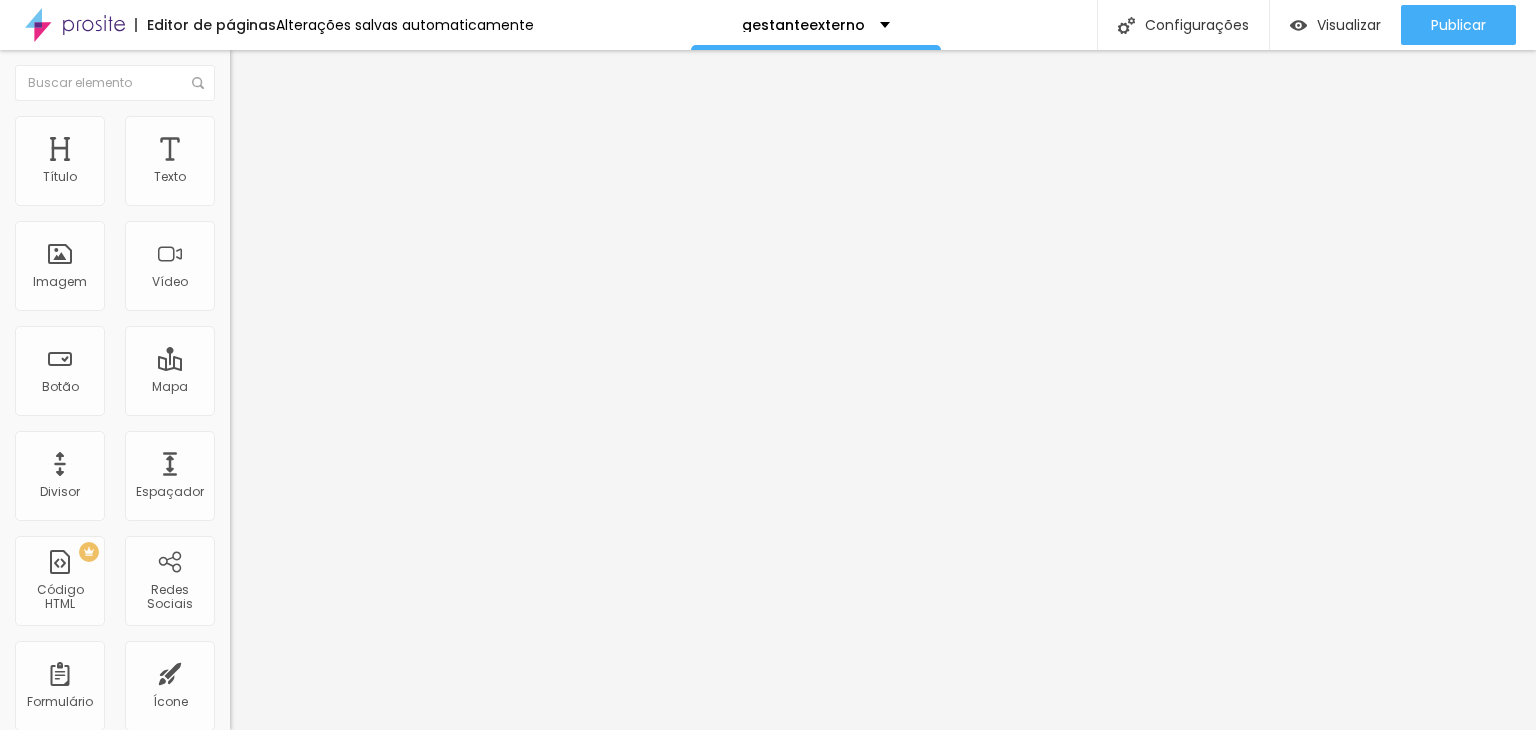 scroll, scrollTop: 0, scrollLeft: 194, axis: horizontal 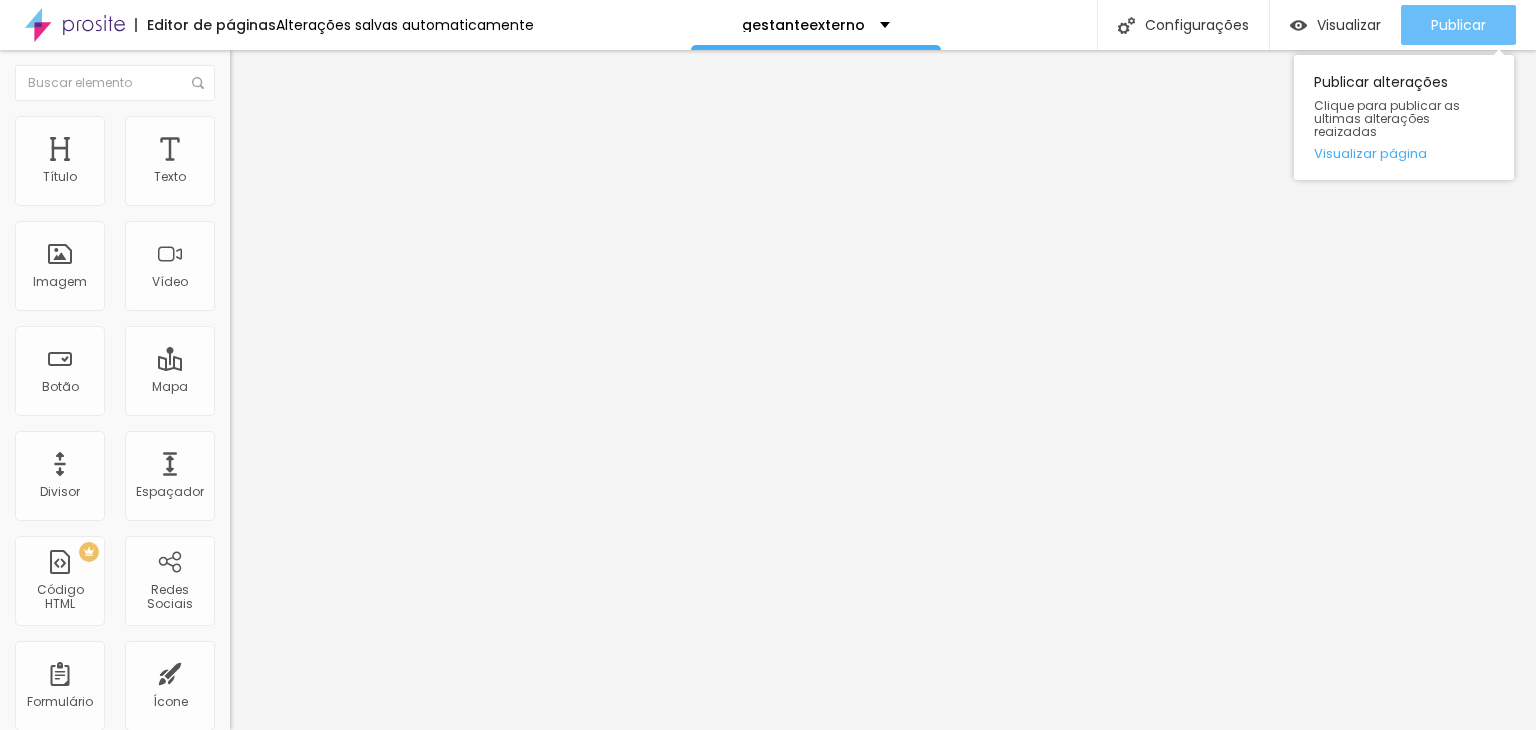 click on "Publicar" at bounding box center [1458, 25] 